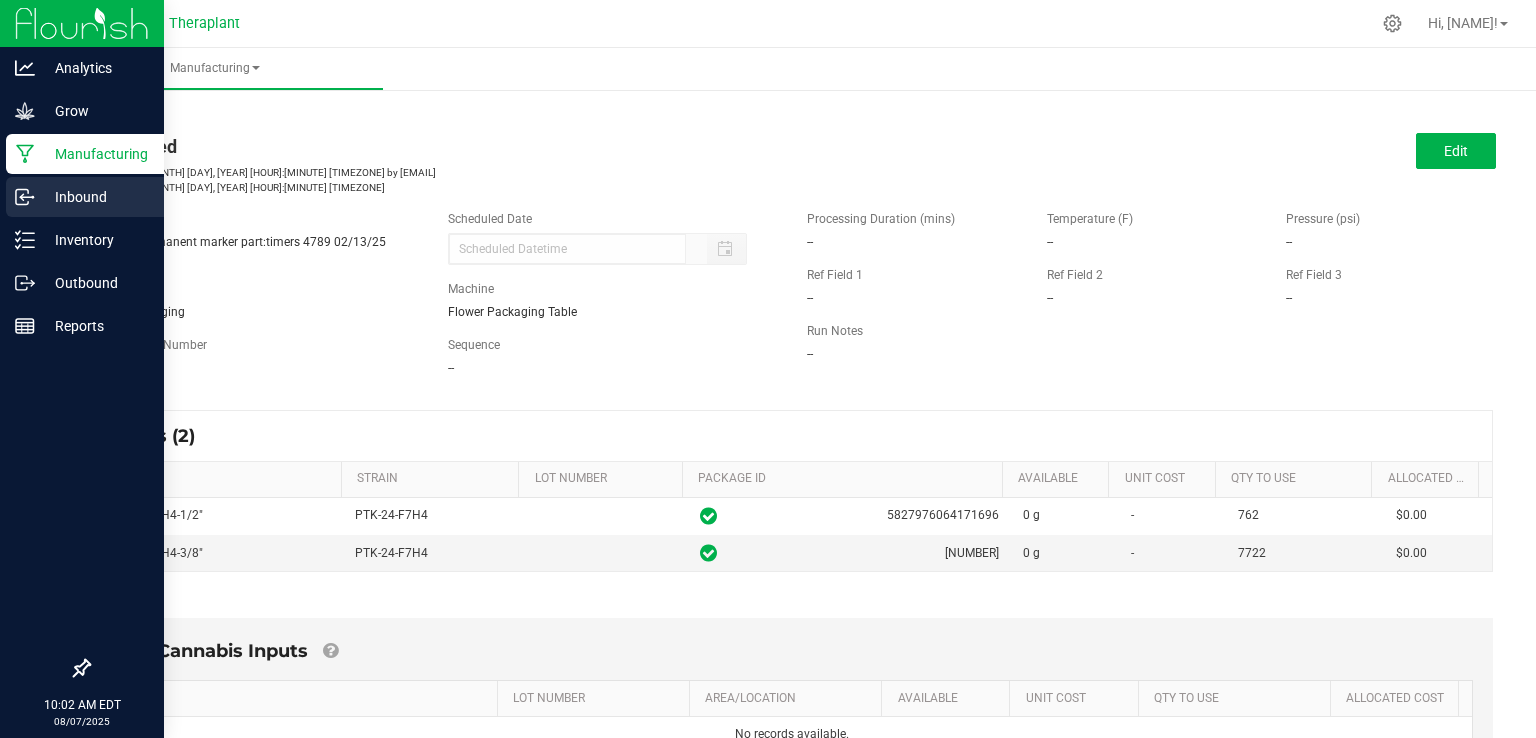 scroll, scrollTop: 0, scrollLeft: 0, axis: both 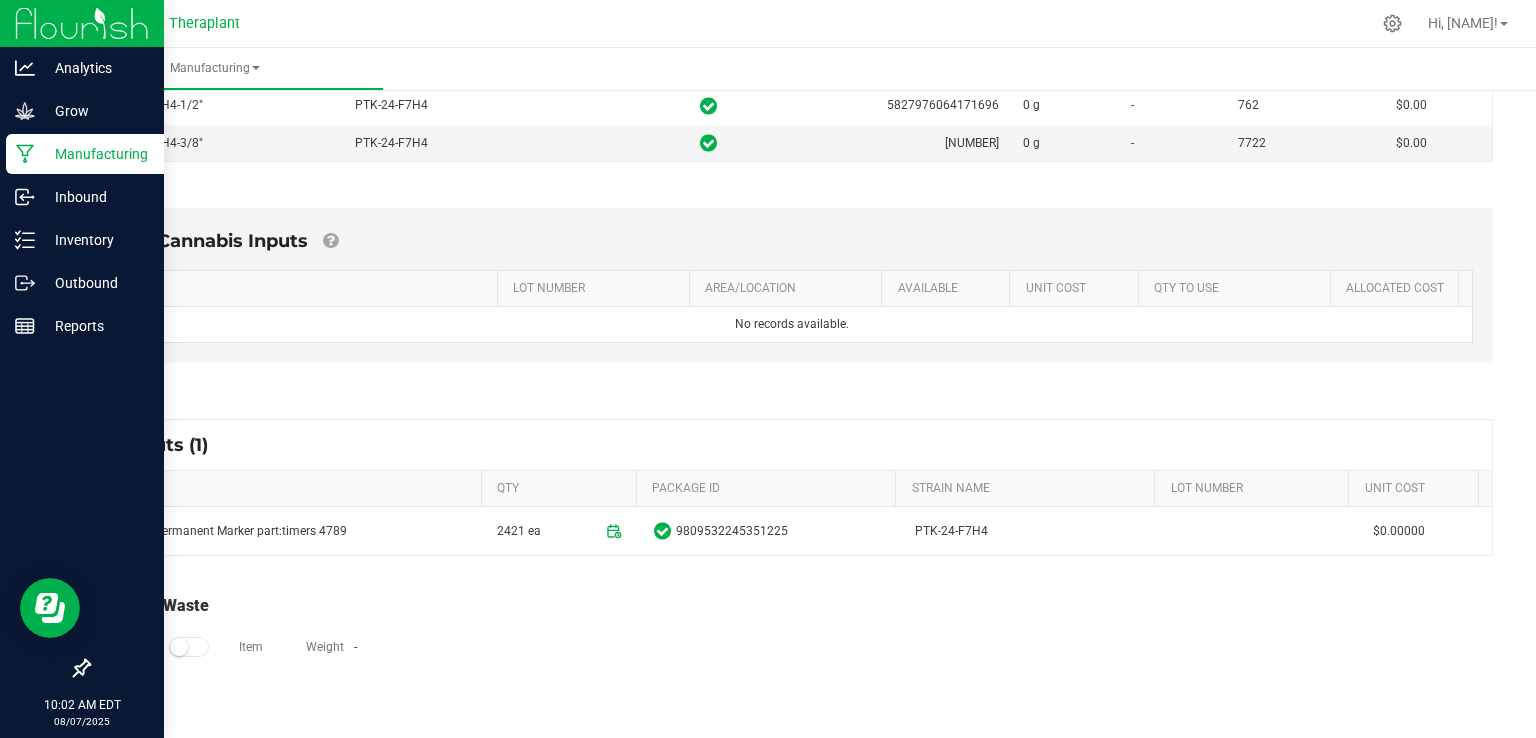 click on "Manufacturing" at bounding box center (95, 154) 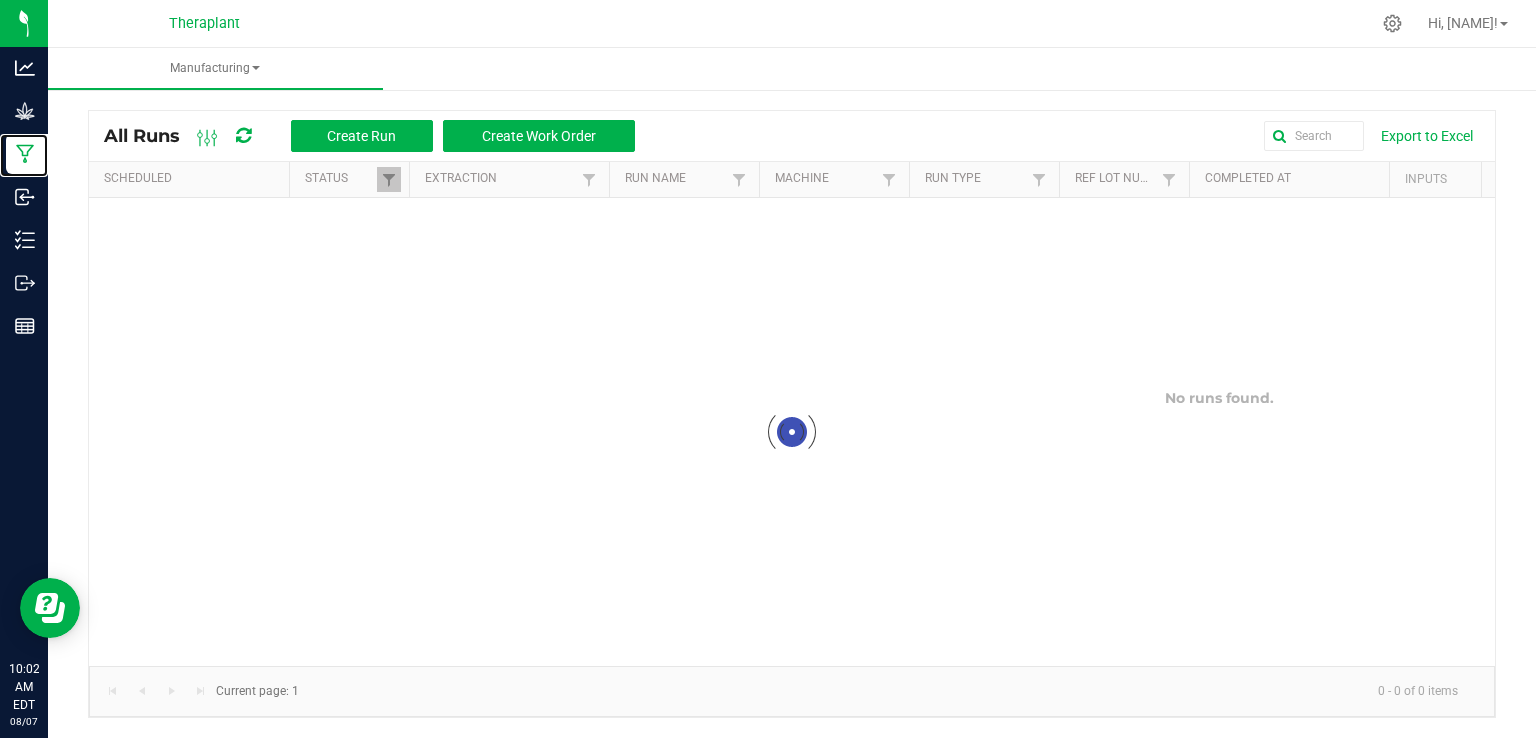 scroll, scrollTop: 0, scrollLeft: 0, axis: both 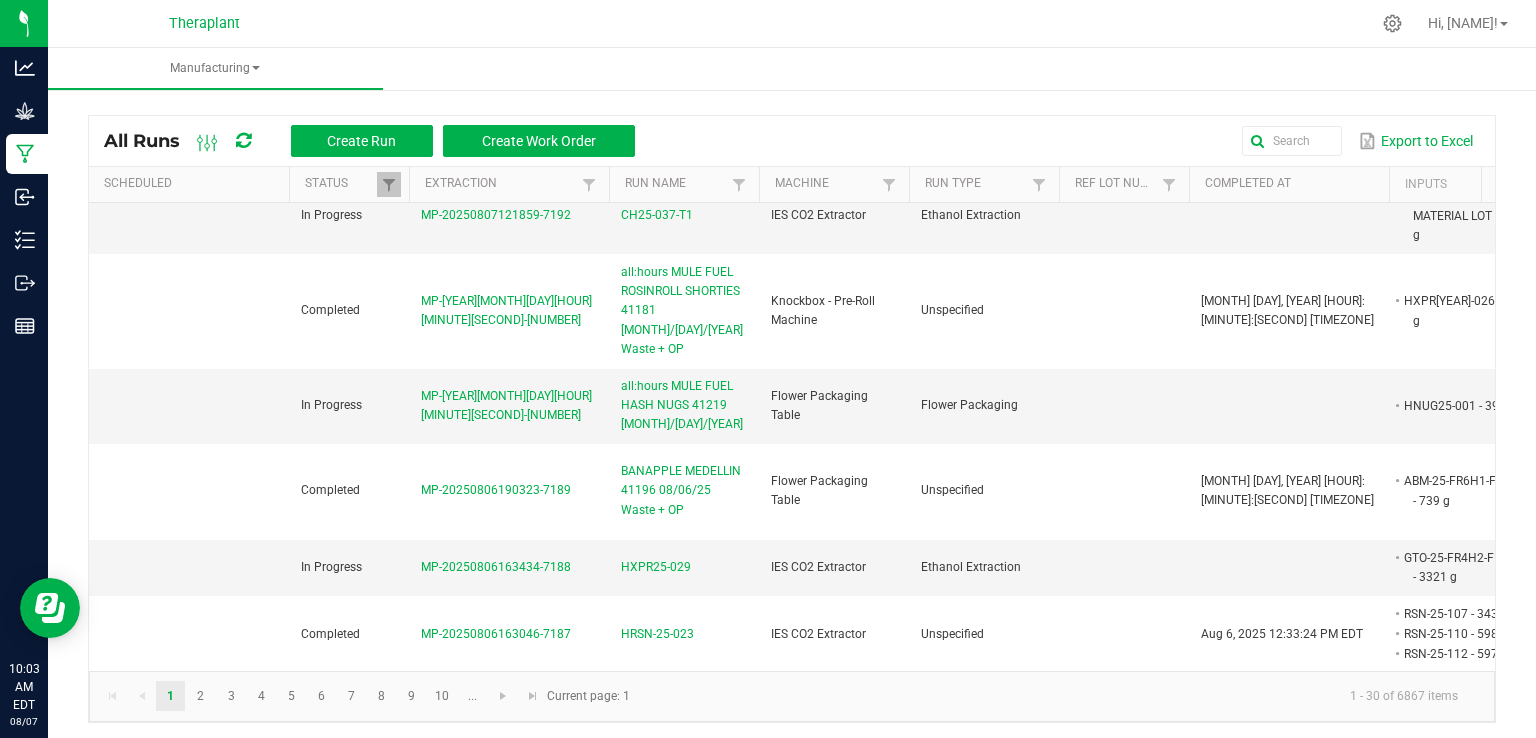 click at bounding box center (243, 141) 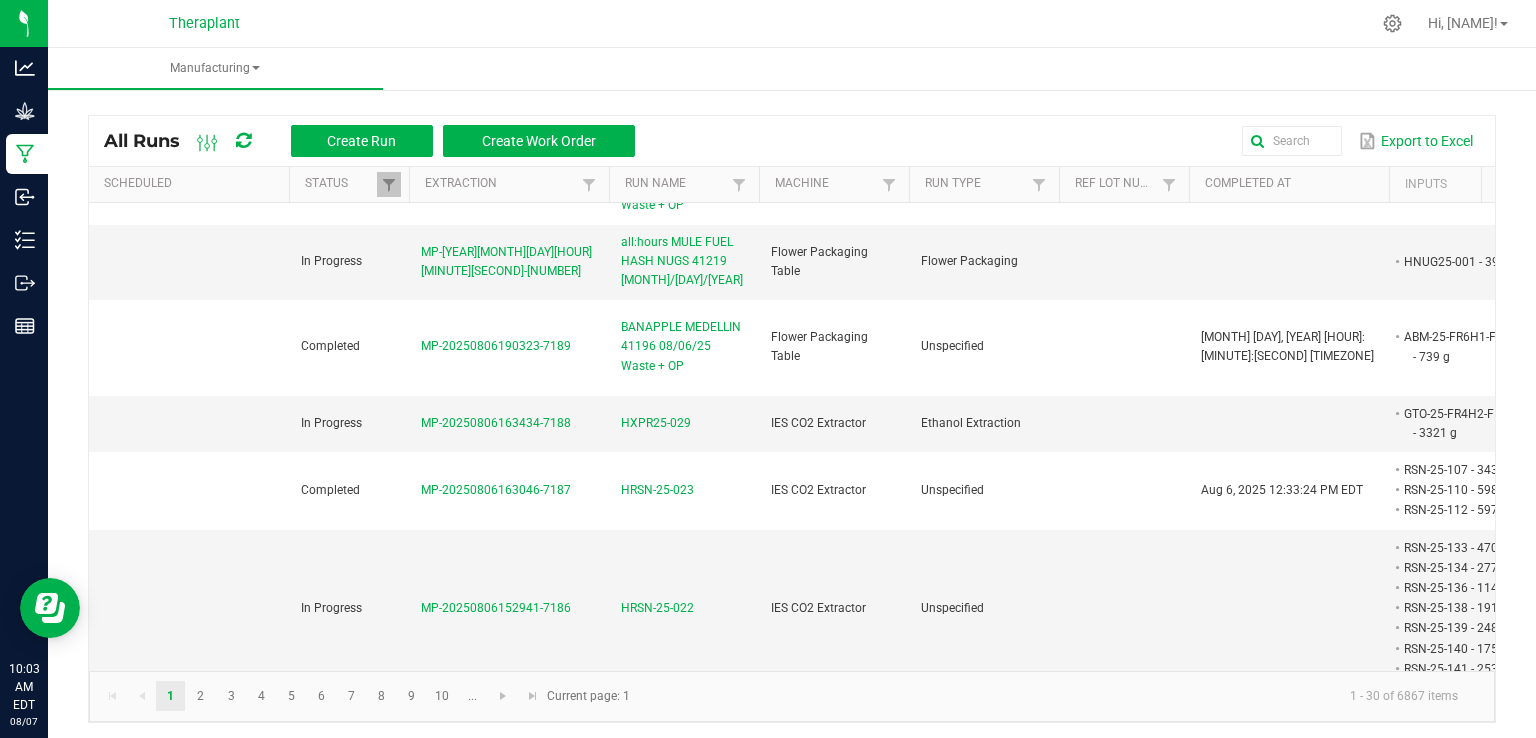 scroll, scrollTop: 200, scrollLeft: 0, axis: vertical 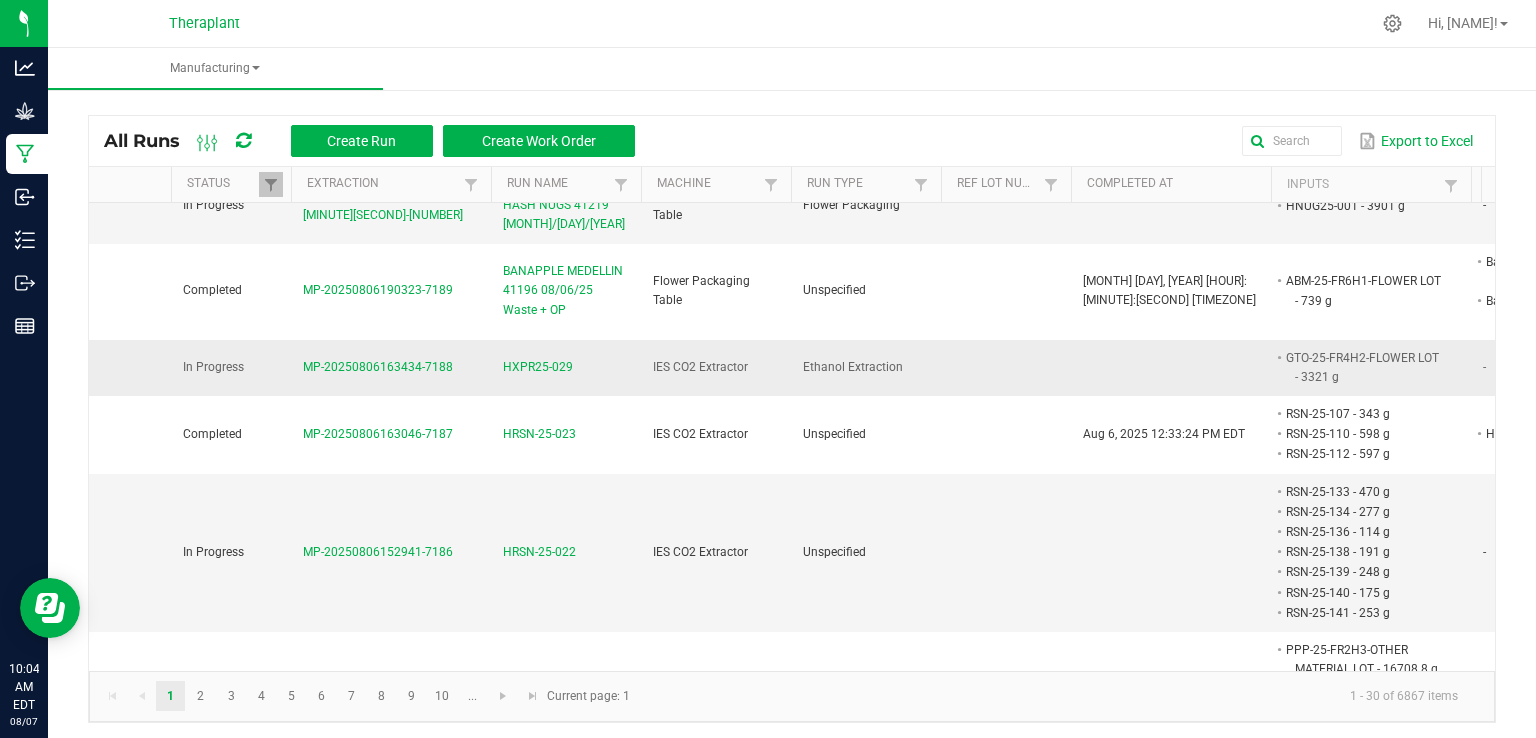 click on "HXPR25-029" at bounding box center [538, 367] 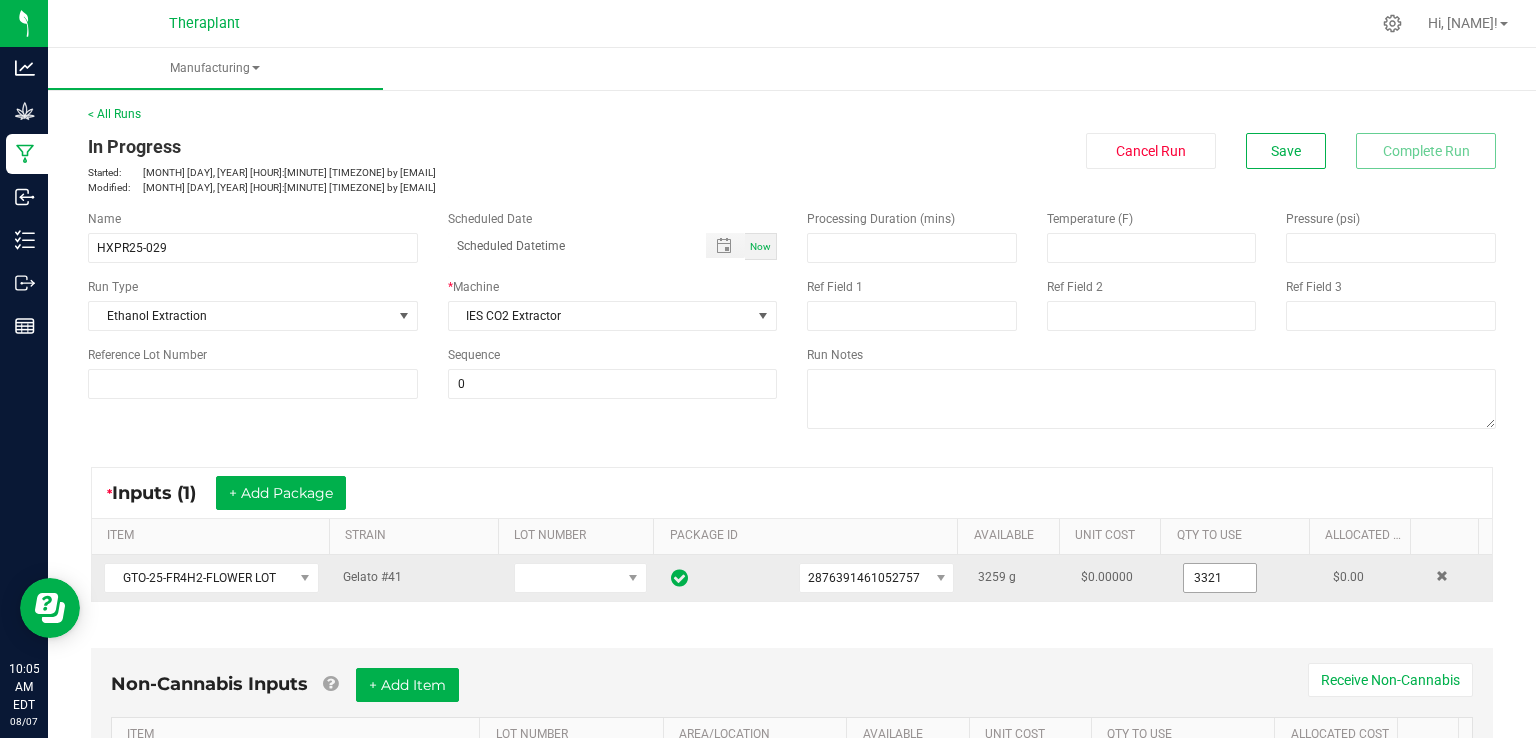 click on "3321" at bounding box center [1220, 578] 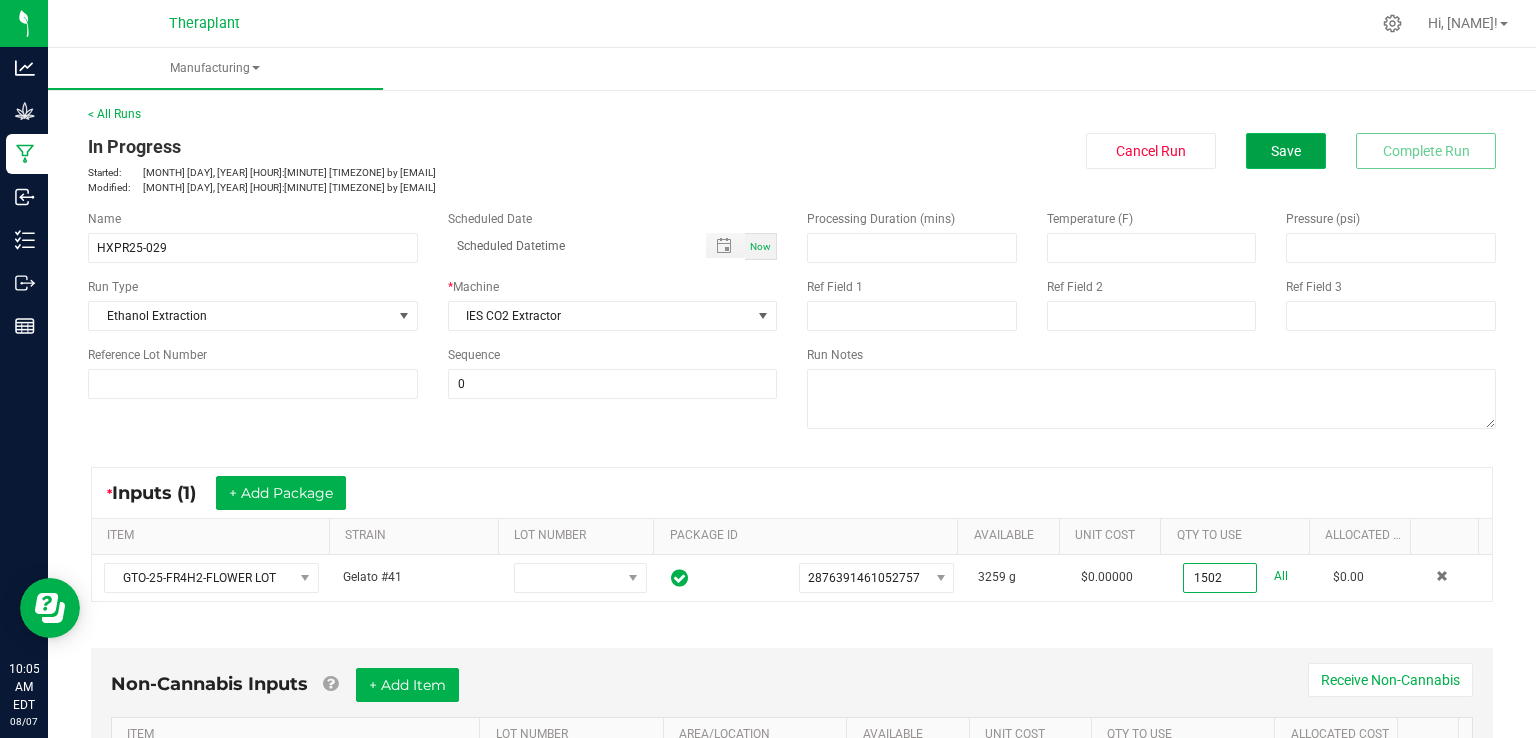 type on "1502.0000 g" 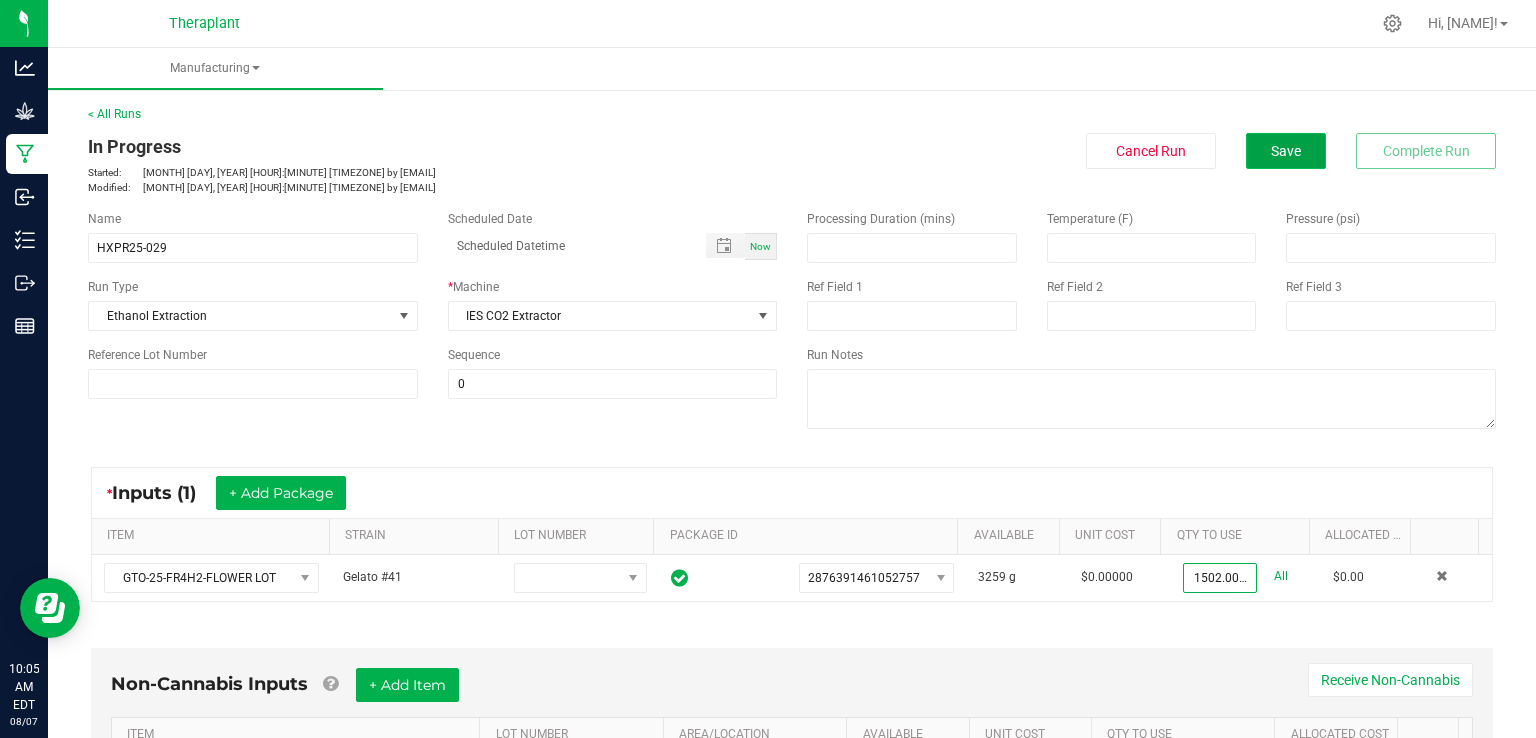 click on "Save" at bounding box center [1286, 151] 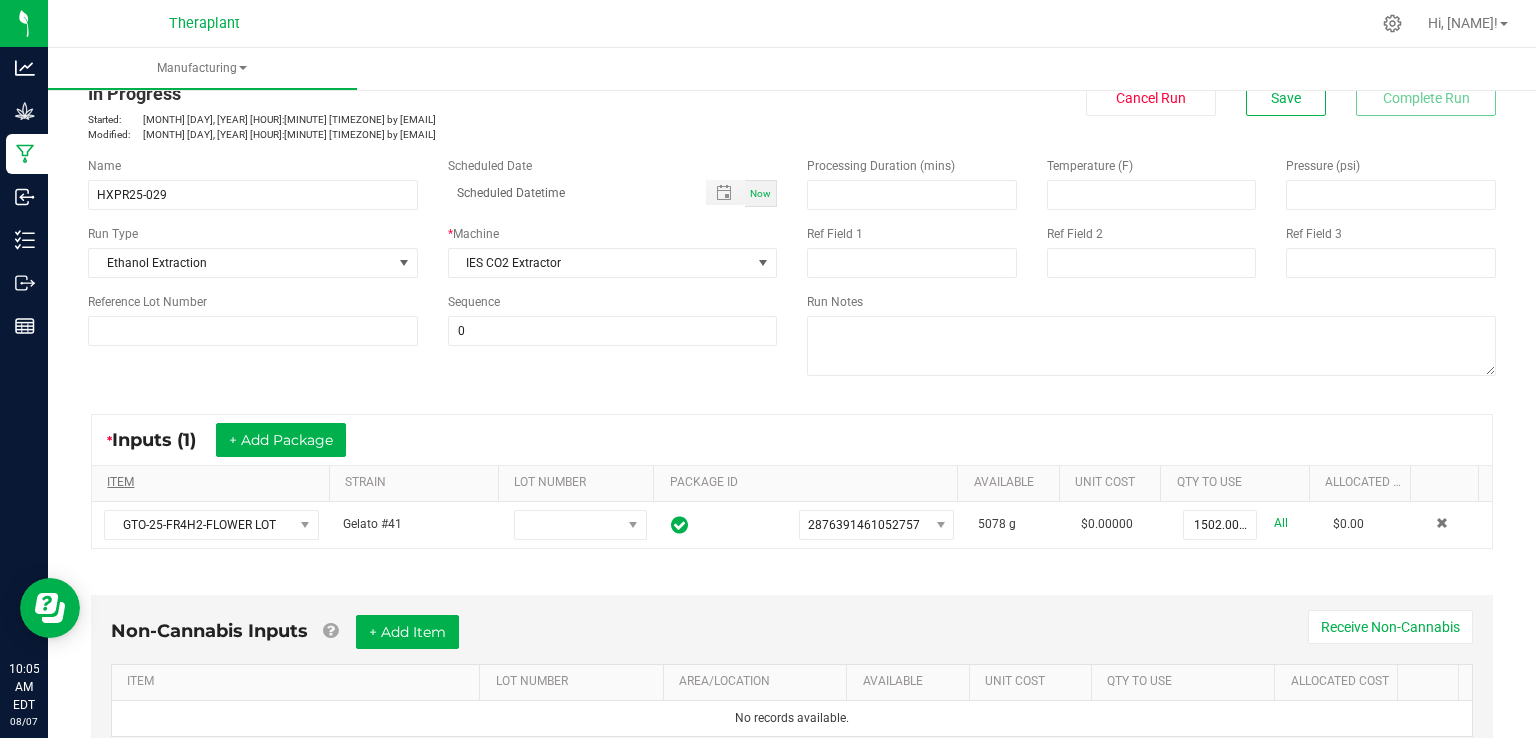 scroll, scrollTop: 100, scrollLeft: 0, axis: vertical 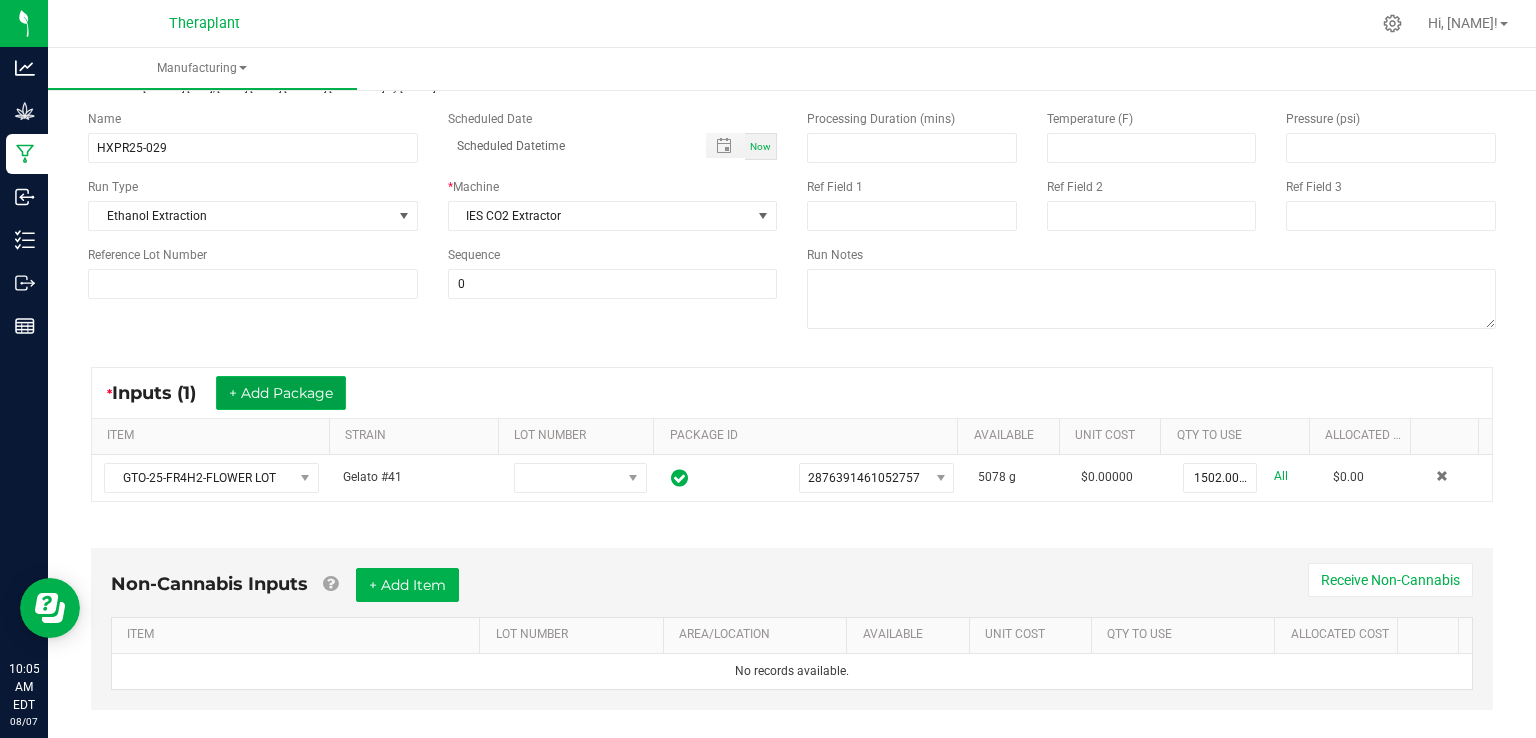 click on "+ Add Package" at bounding box center (281, 393) 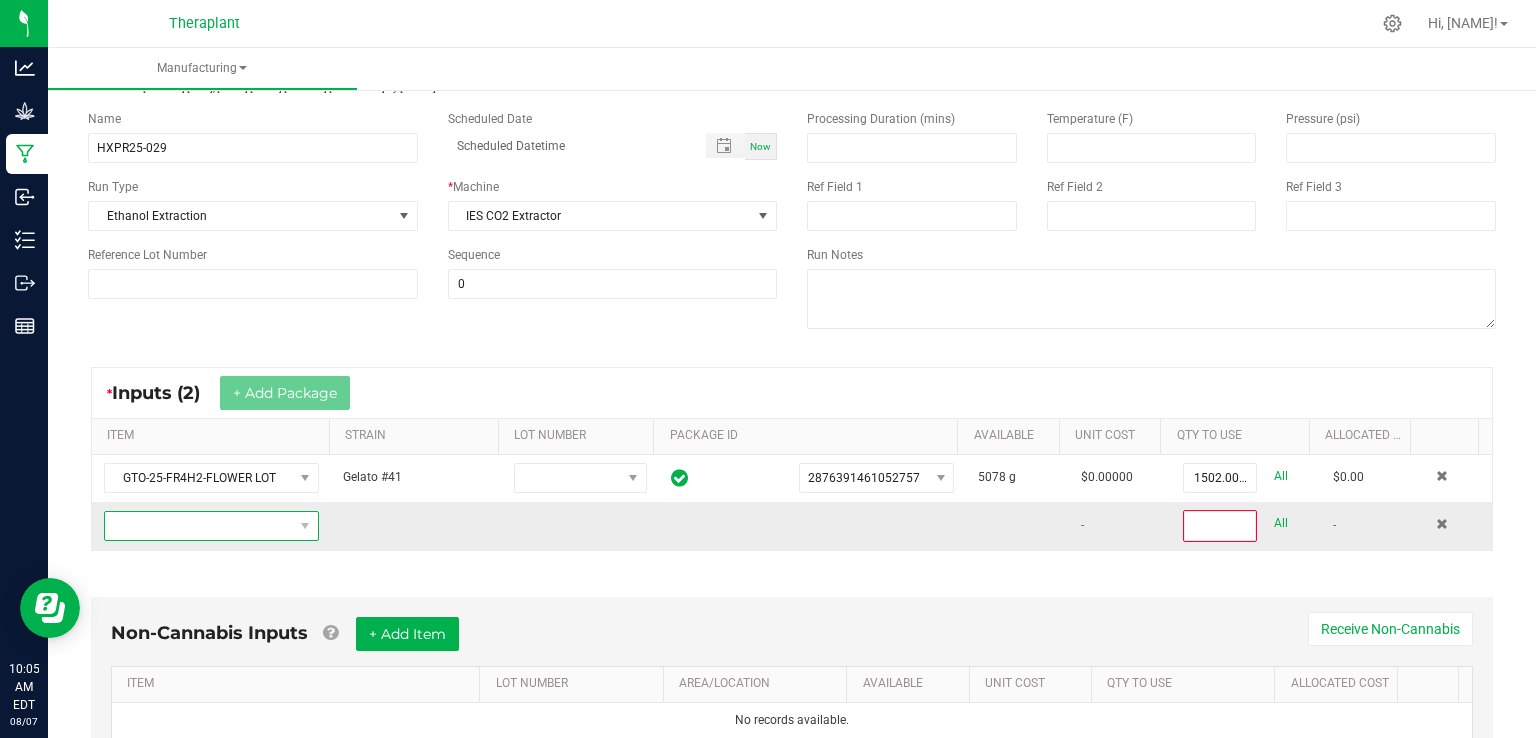 click at bounding box center [199, 526] 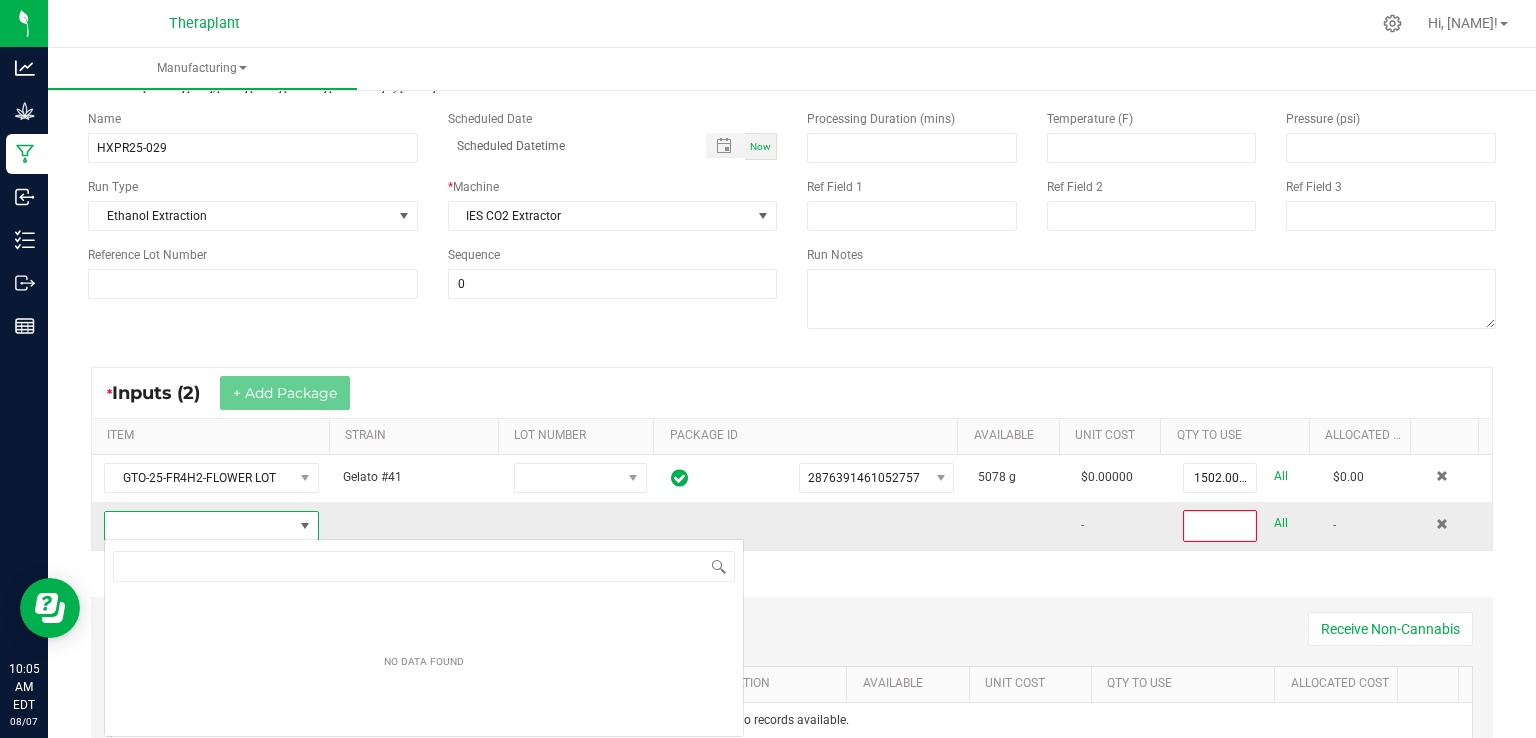 scroll, scrollTop: 99970, scrollLeft: 99790, axis: both 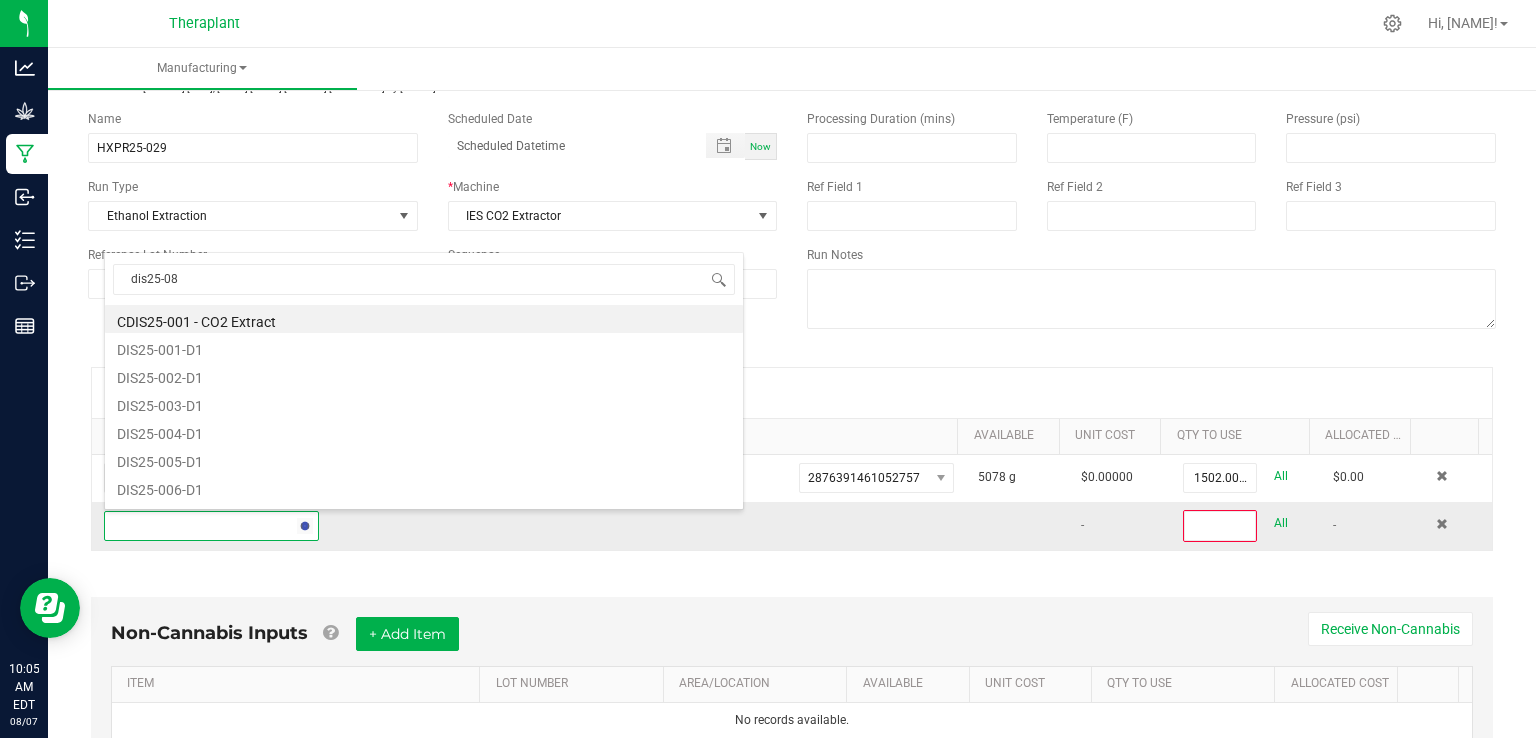 type on "dis25-085" 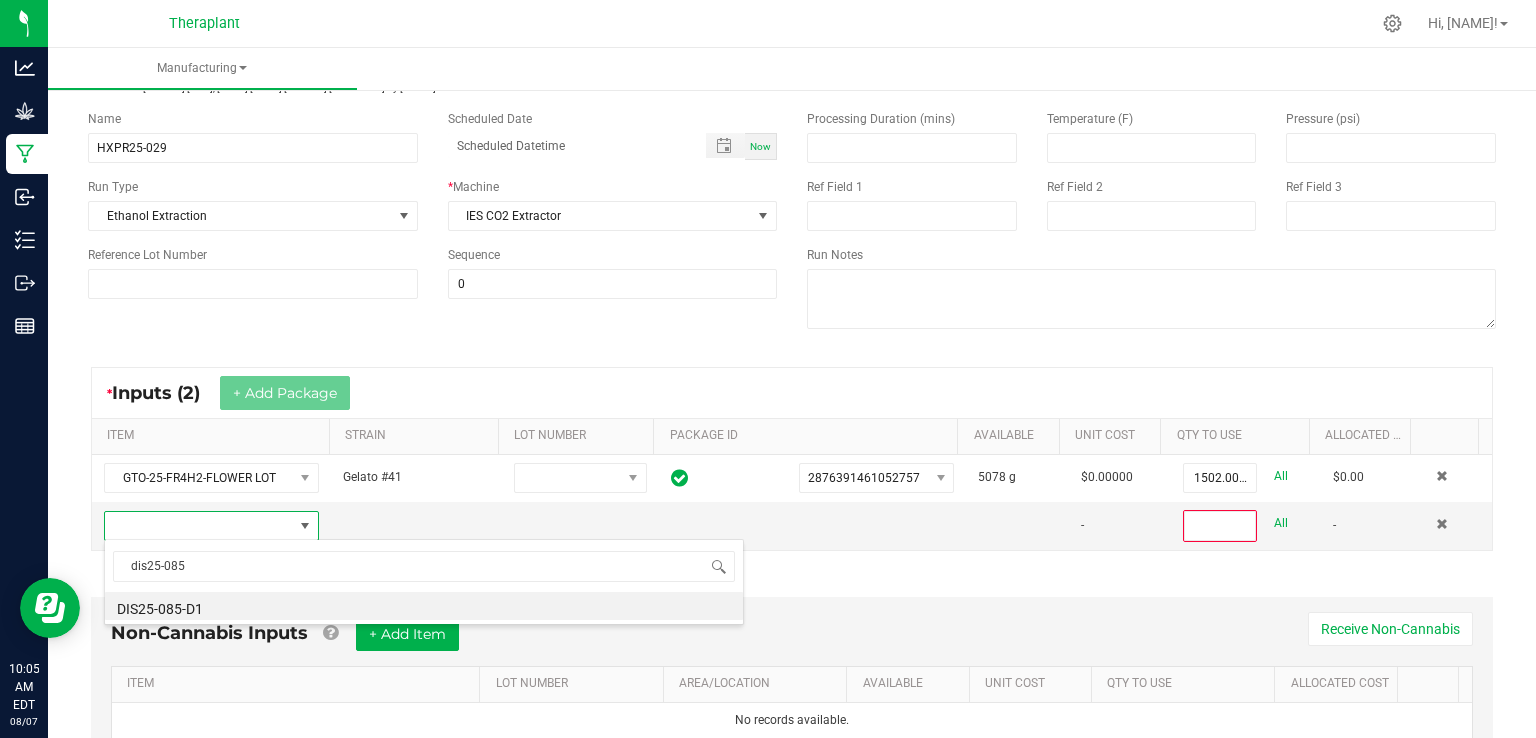 click on "DIS25-085-D1" at bounding box center (424, 606) 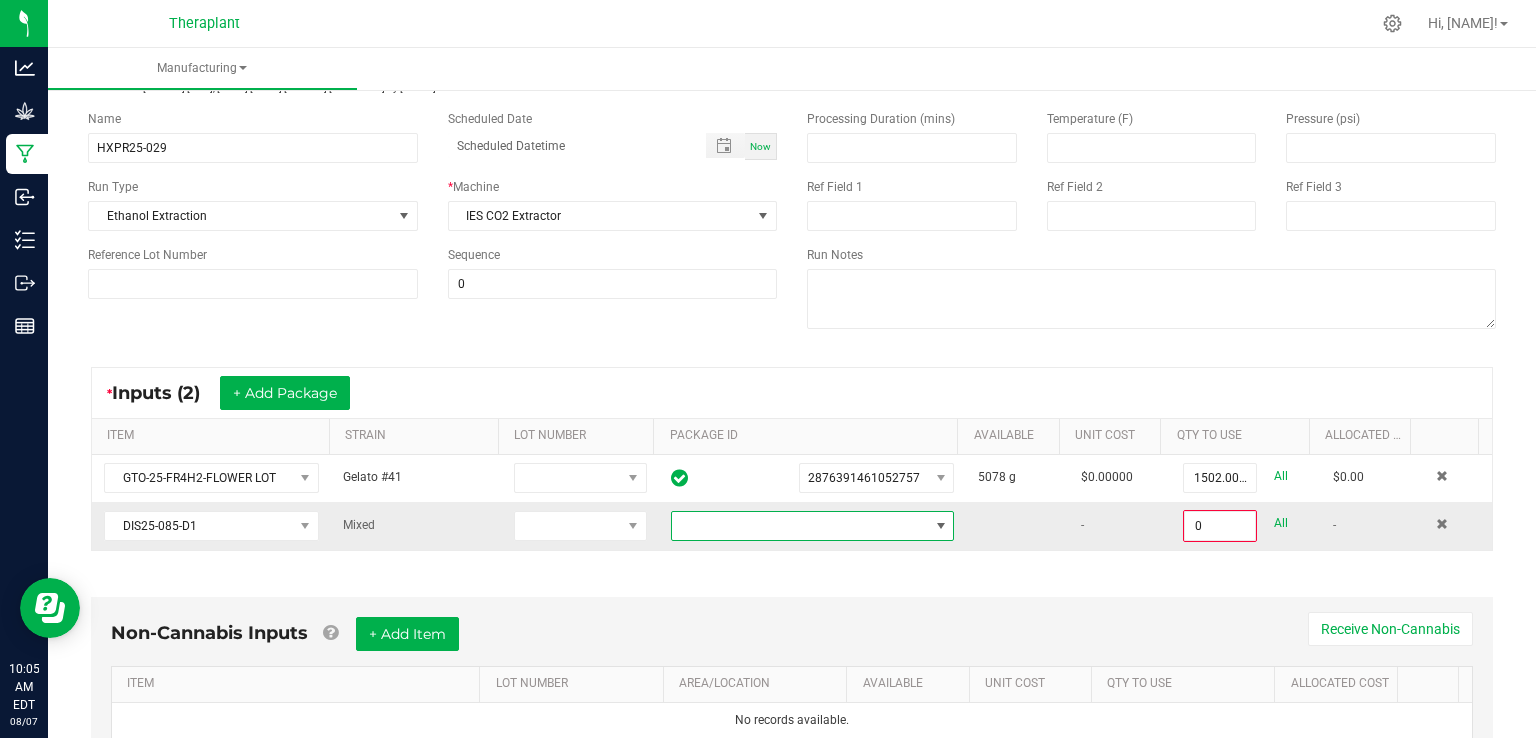 click at bounding box center (800, 526) 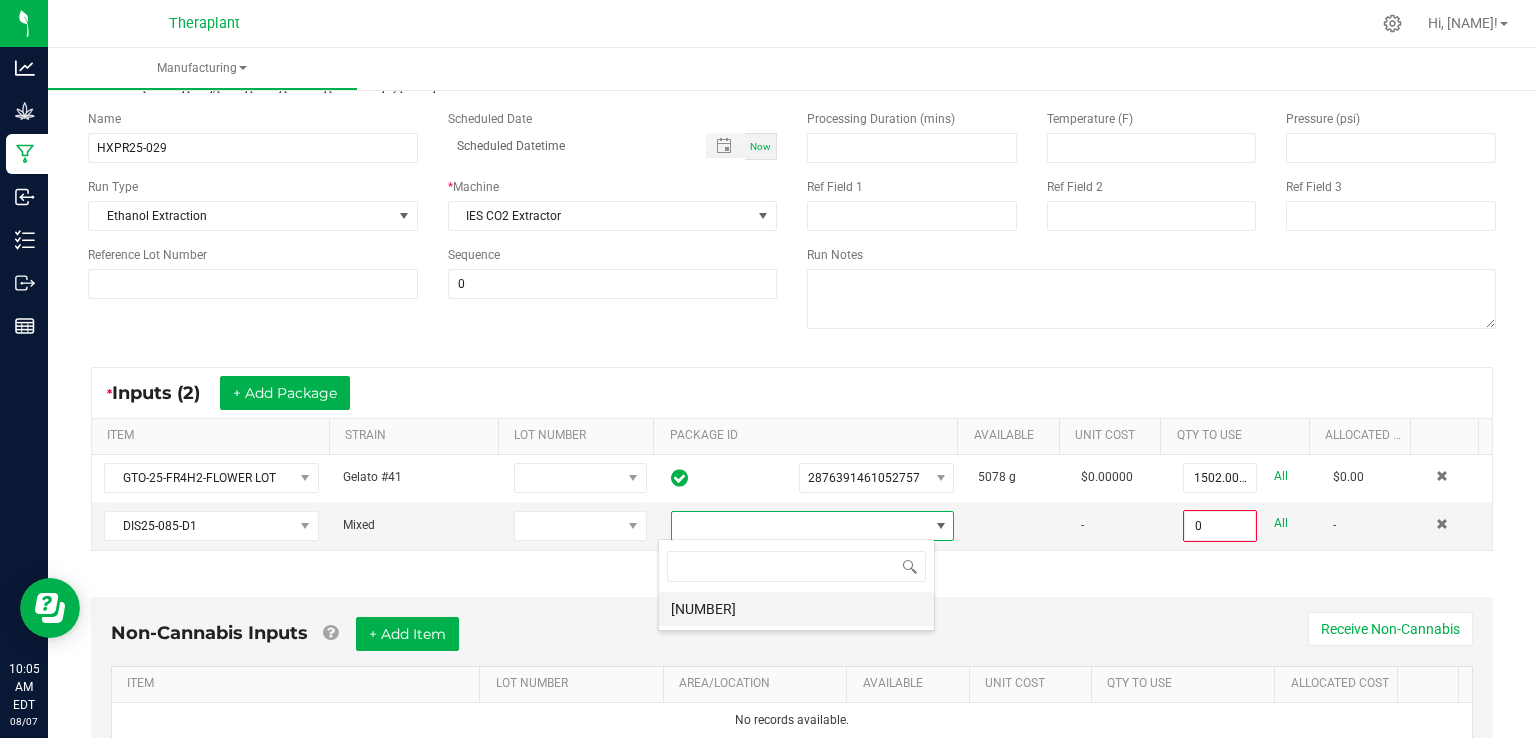 scroll, scrollTop: 99970, scrollLeft: 99723, axis: both 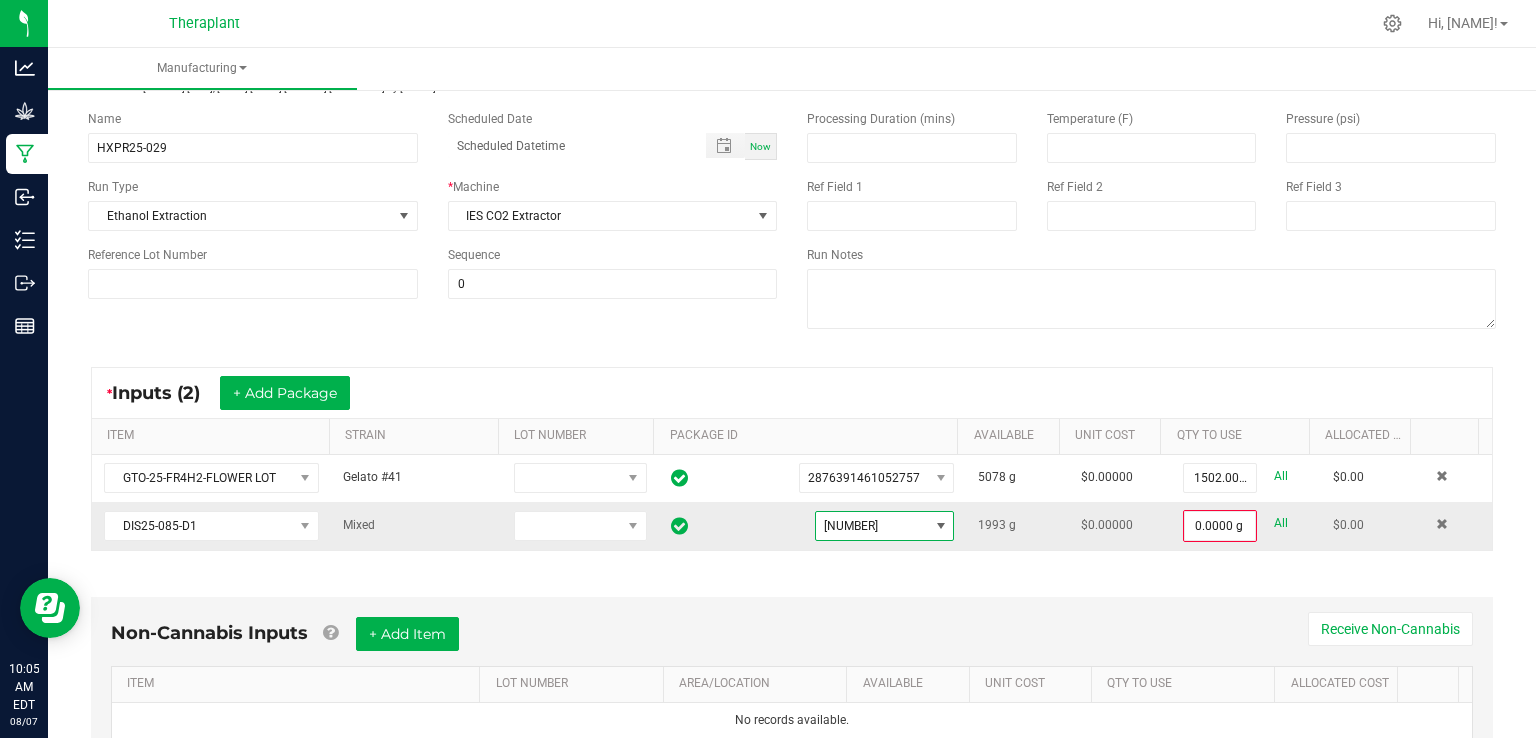 click on "All" at bounding box center [1281, 523] 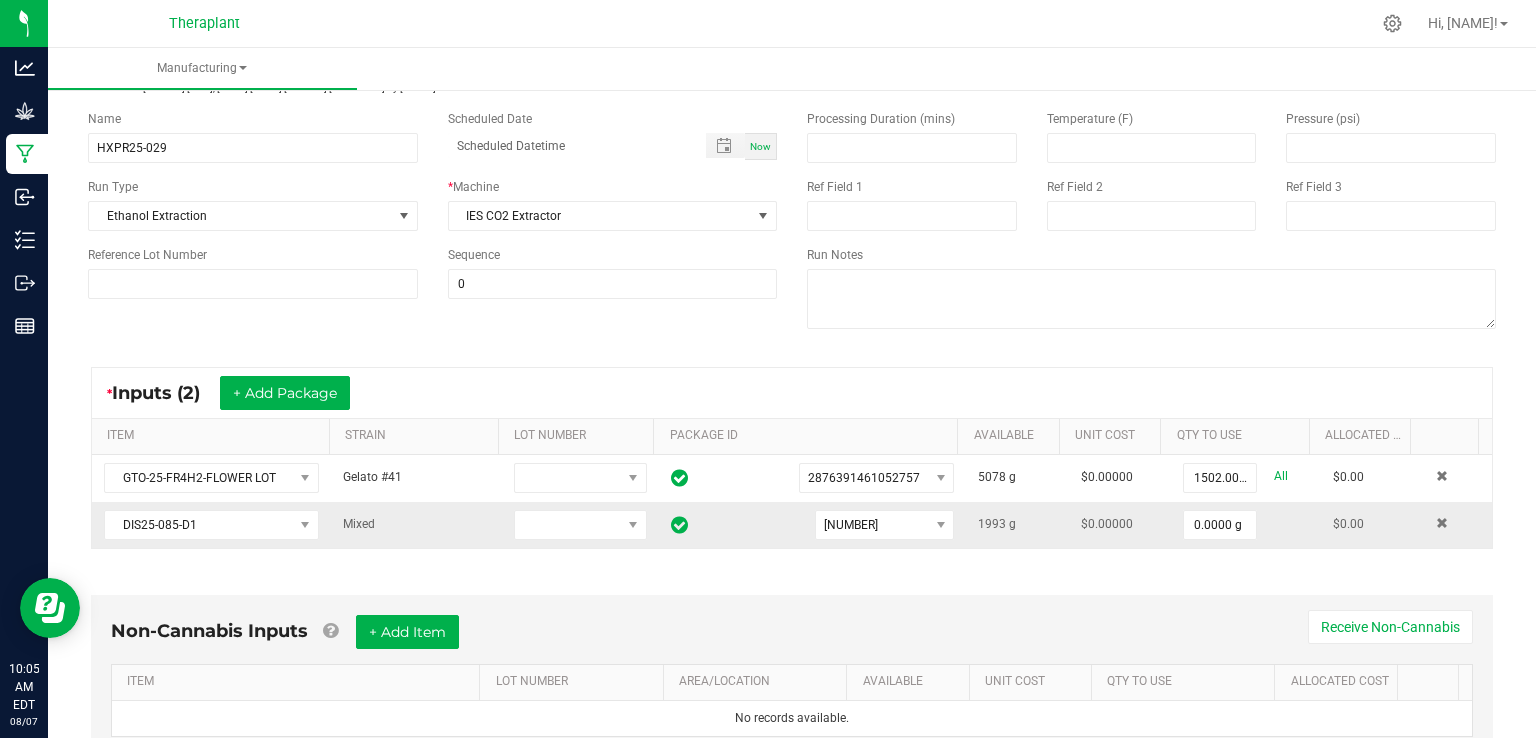 type on "[NUMBER].0000 g" 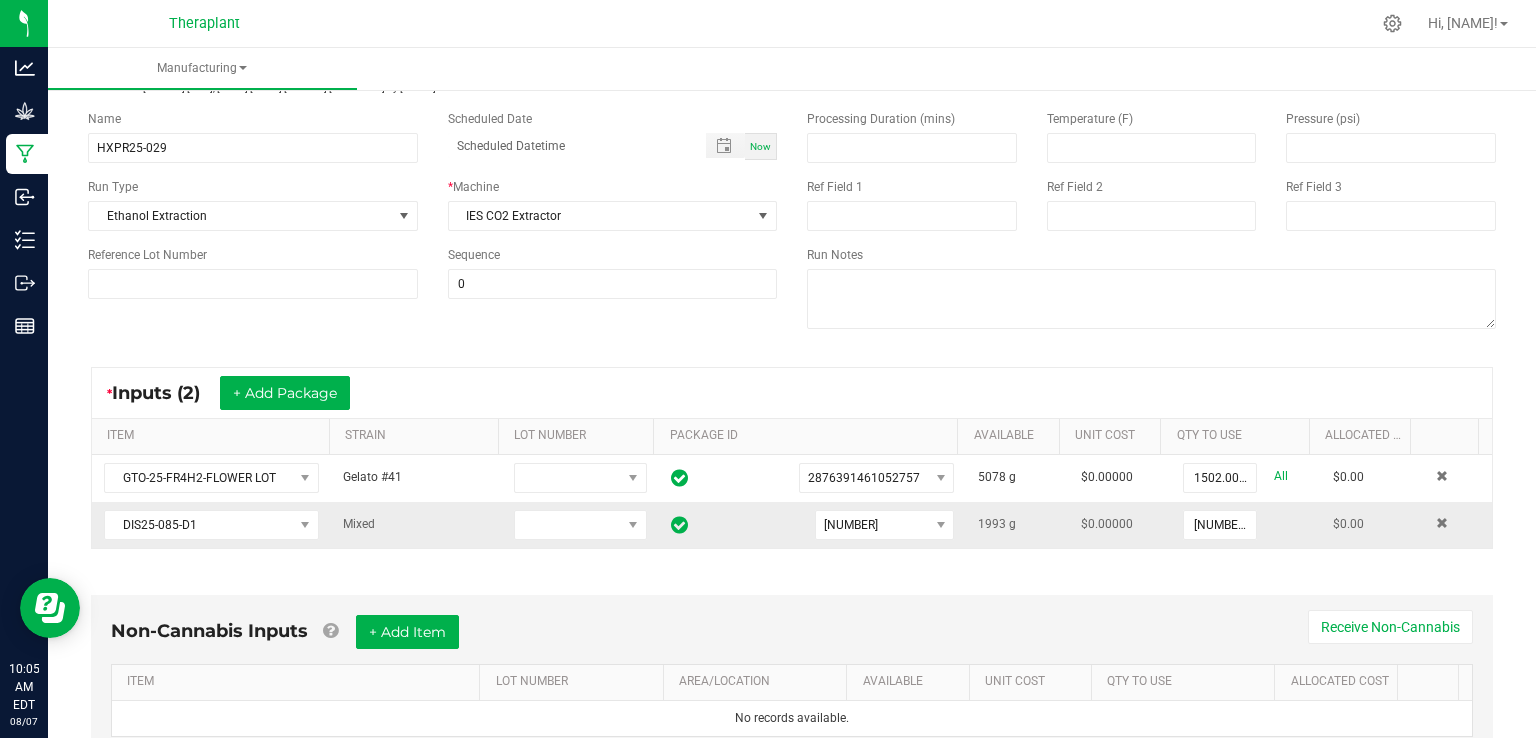 click on "*    Inputs (2)   + Add Package" at bounding box center (792, 393) 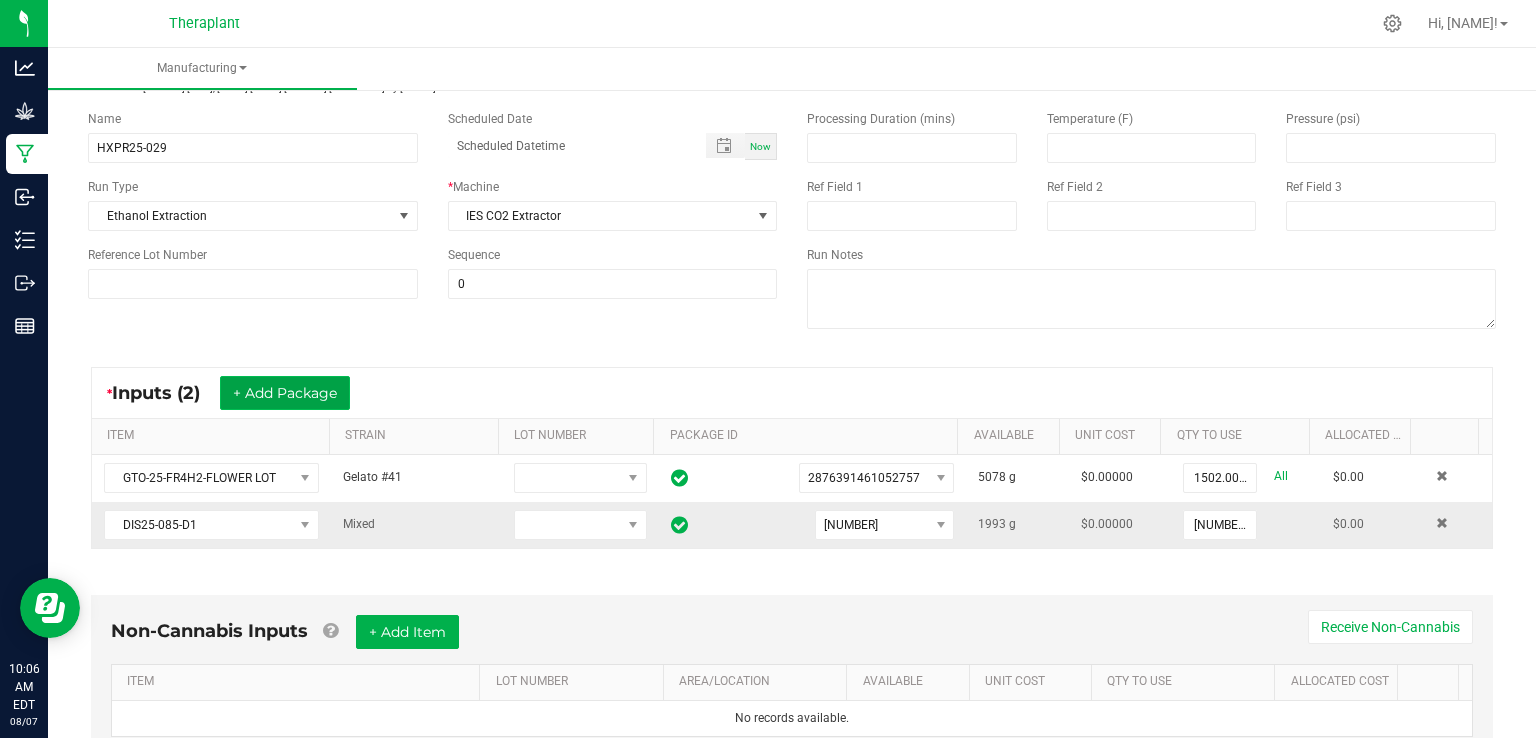 click on "+ Add Package" at bounding box center [285, 393] 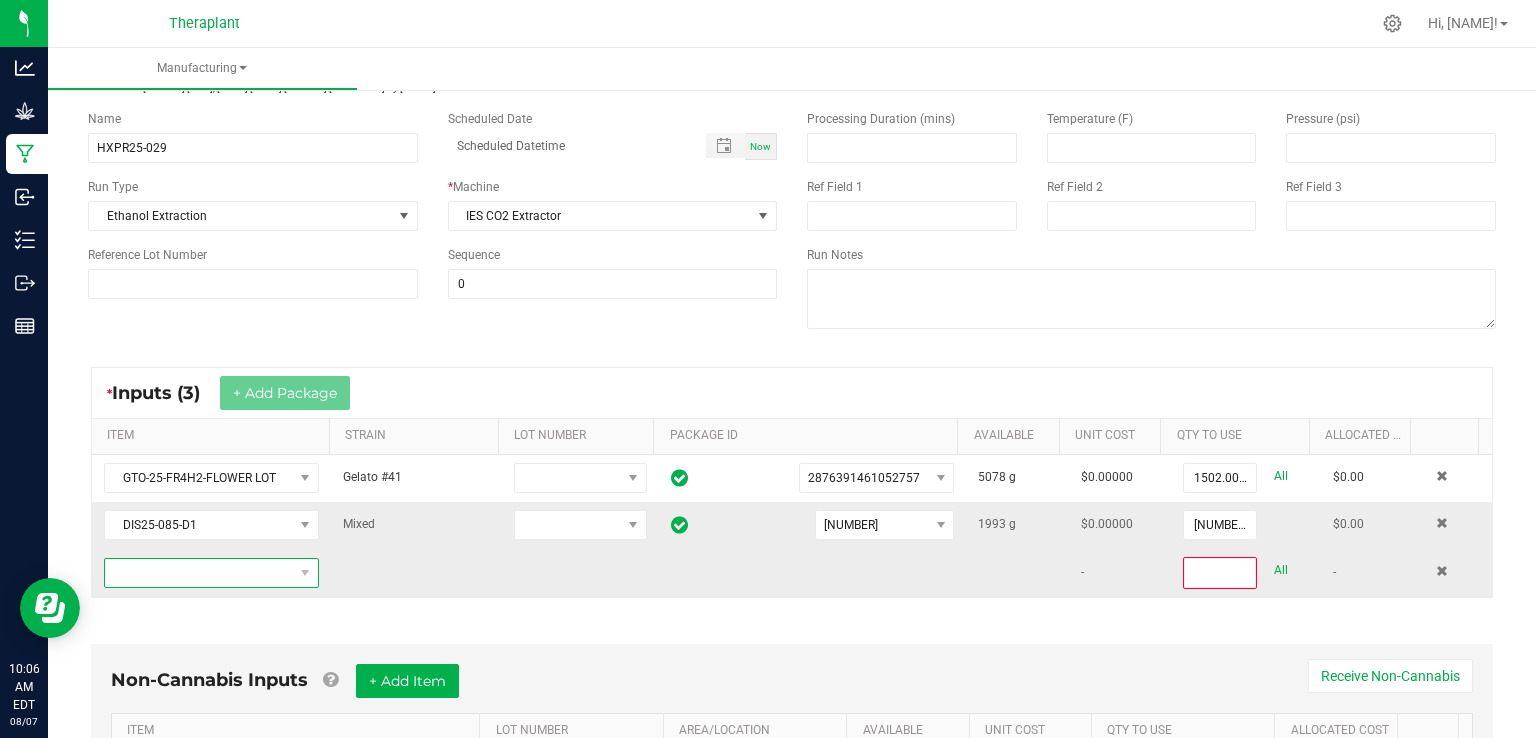 click at bounding box center [199, 573] 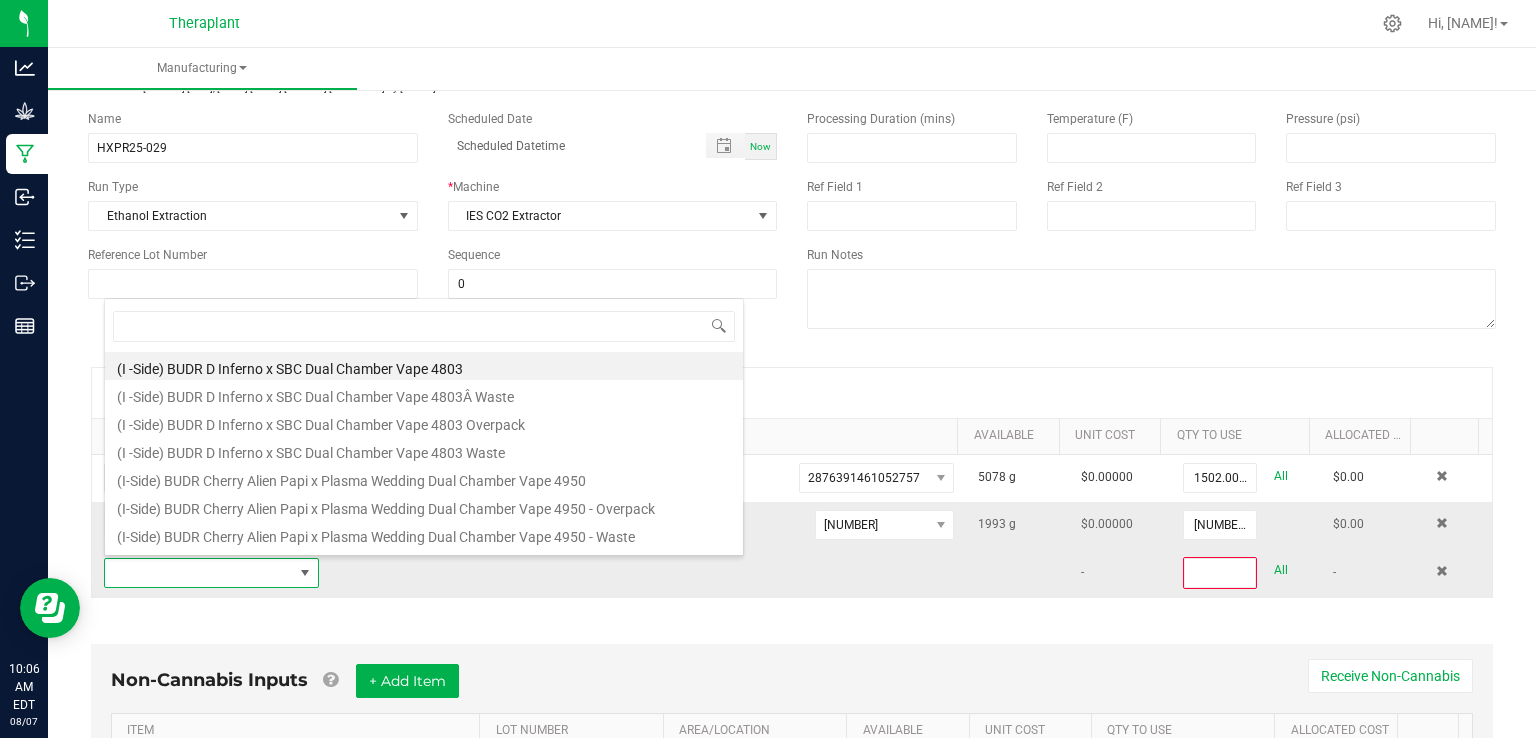 scroll, scrollTop: 99970, scrollLeft: 99790, axis: both 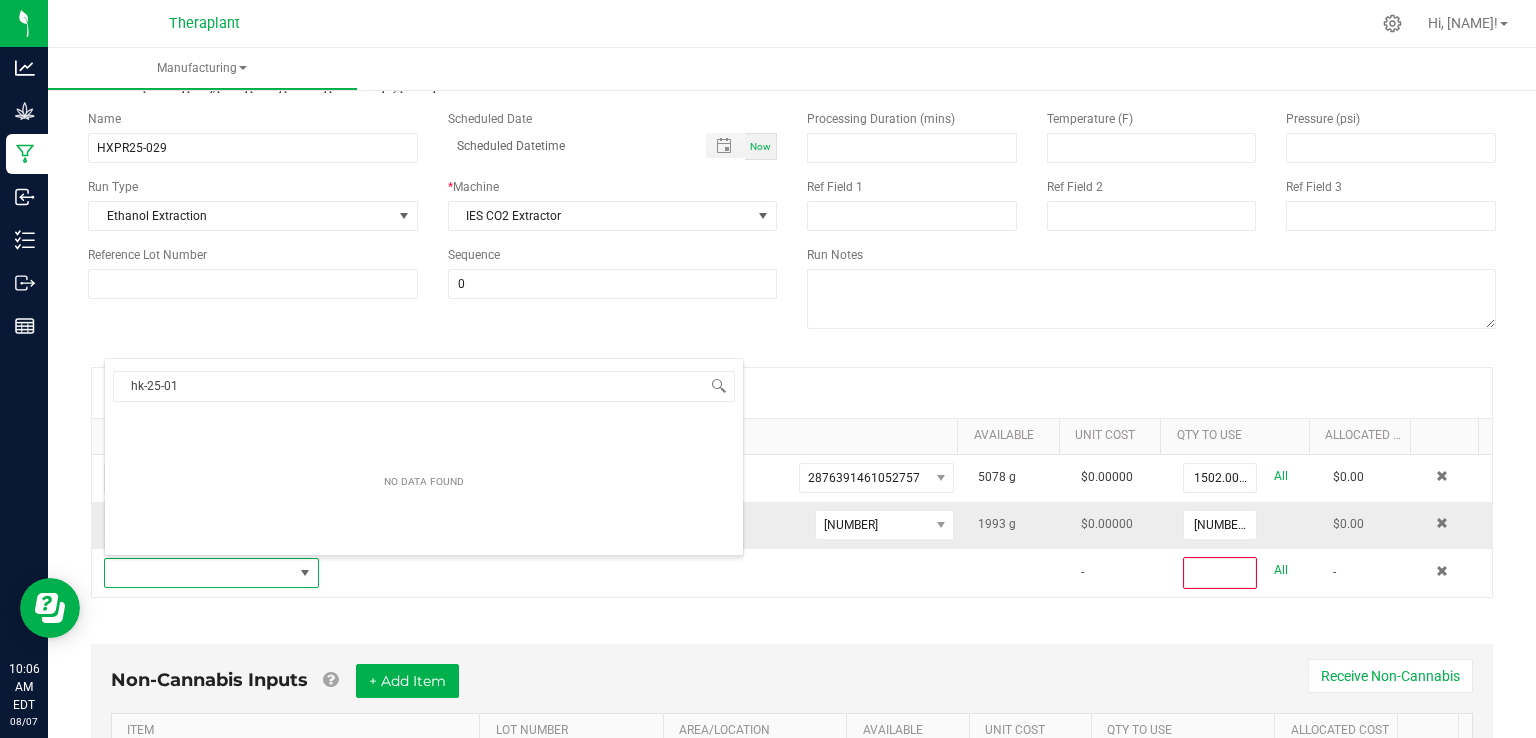 type on "HK-[YEAR]-017" 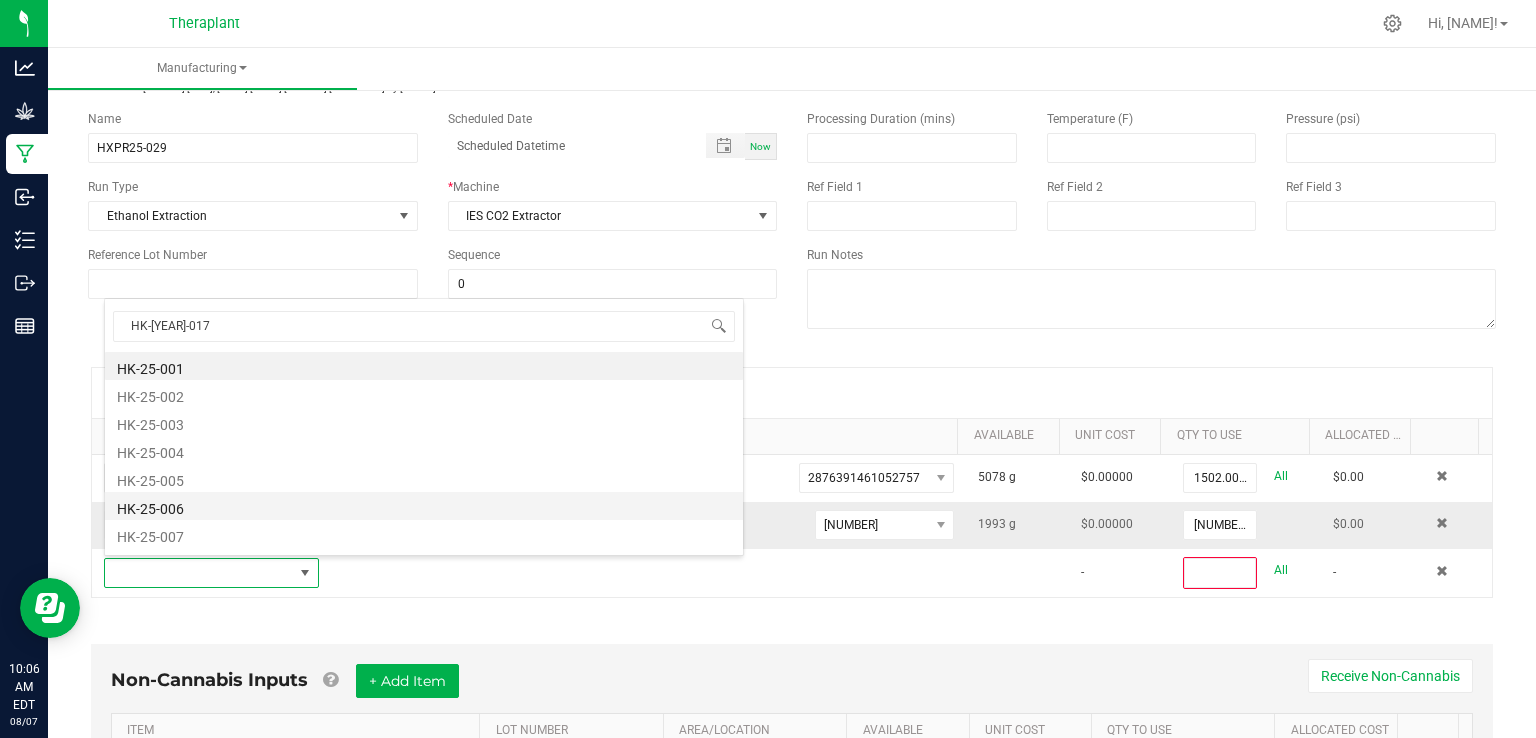 scroll, scrollTop: 0, scrollLeft: 0, axis: both 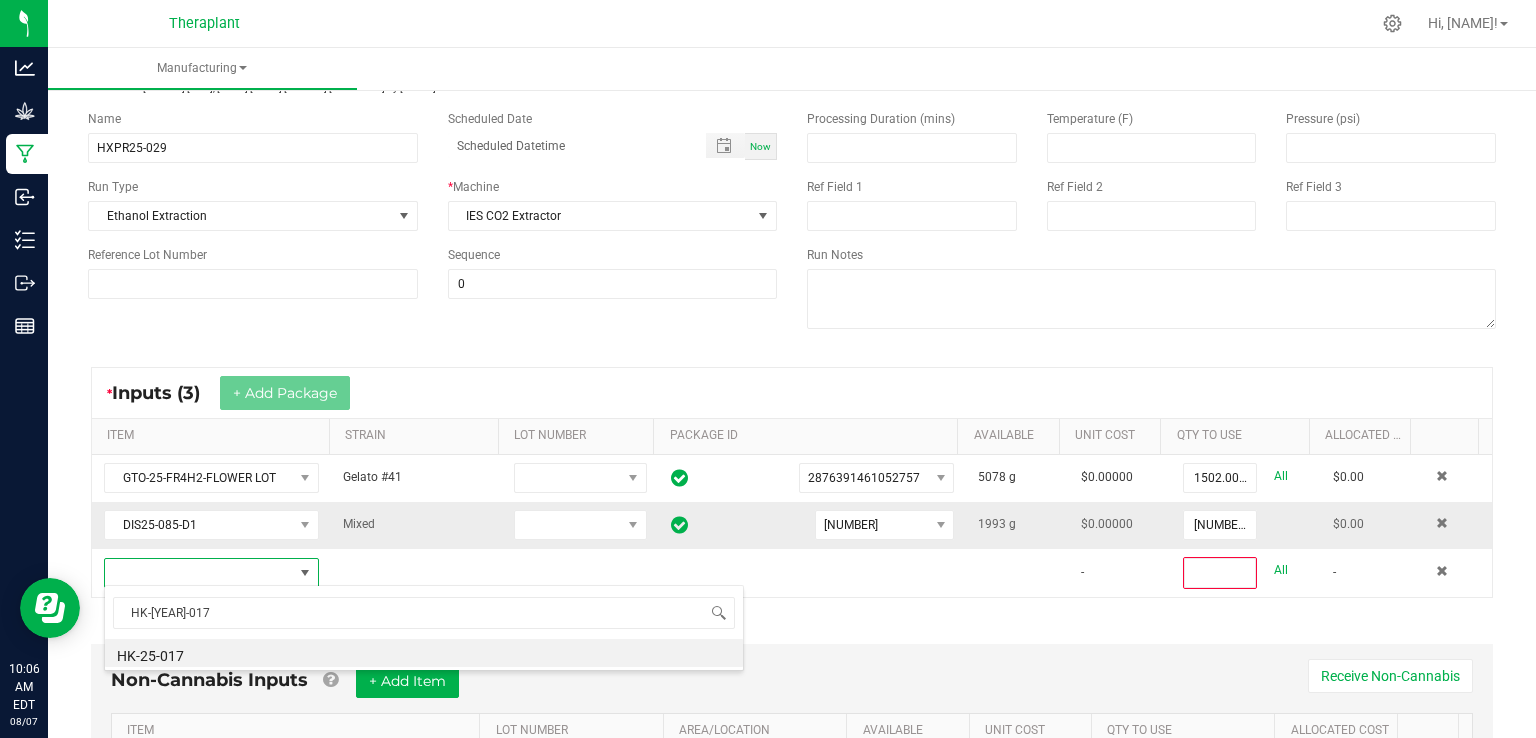 click on "HK-25-017" at bounding box center (424, 653) 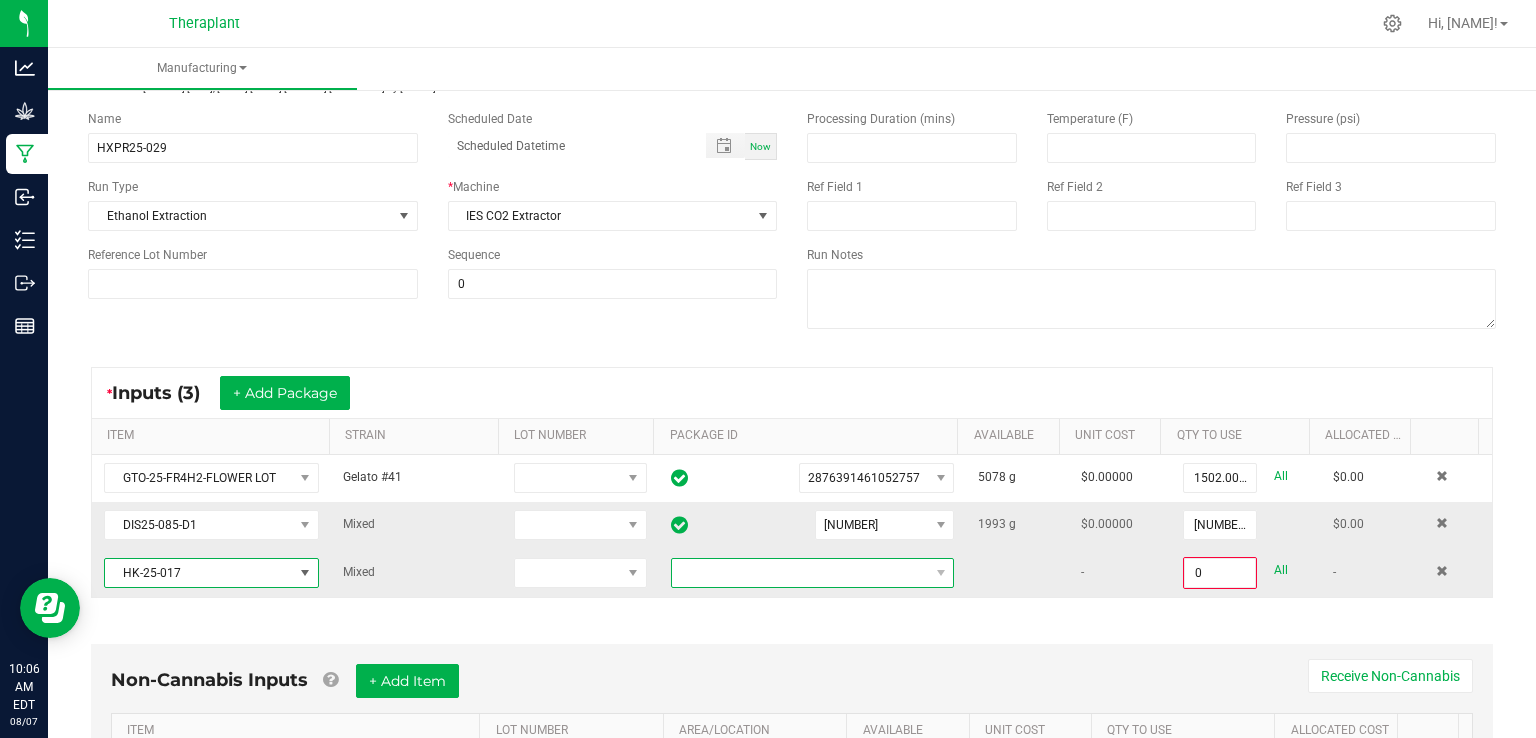 click at bounding box center (800, 573) 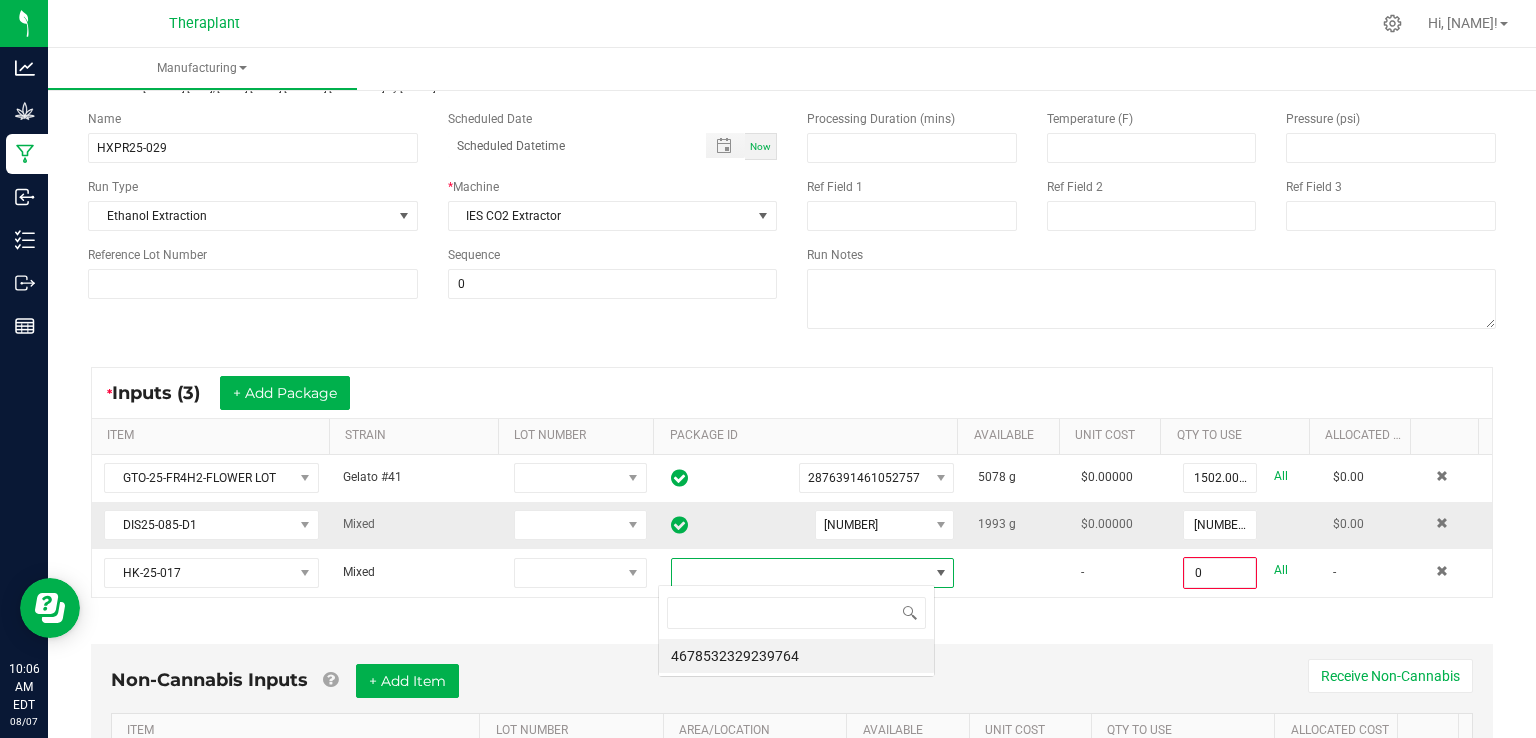 scroll, scrollTop: 99970, scrollLeft: 99723, axis: both 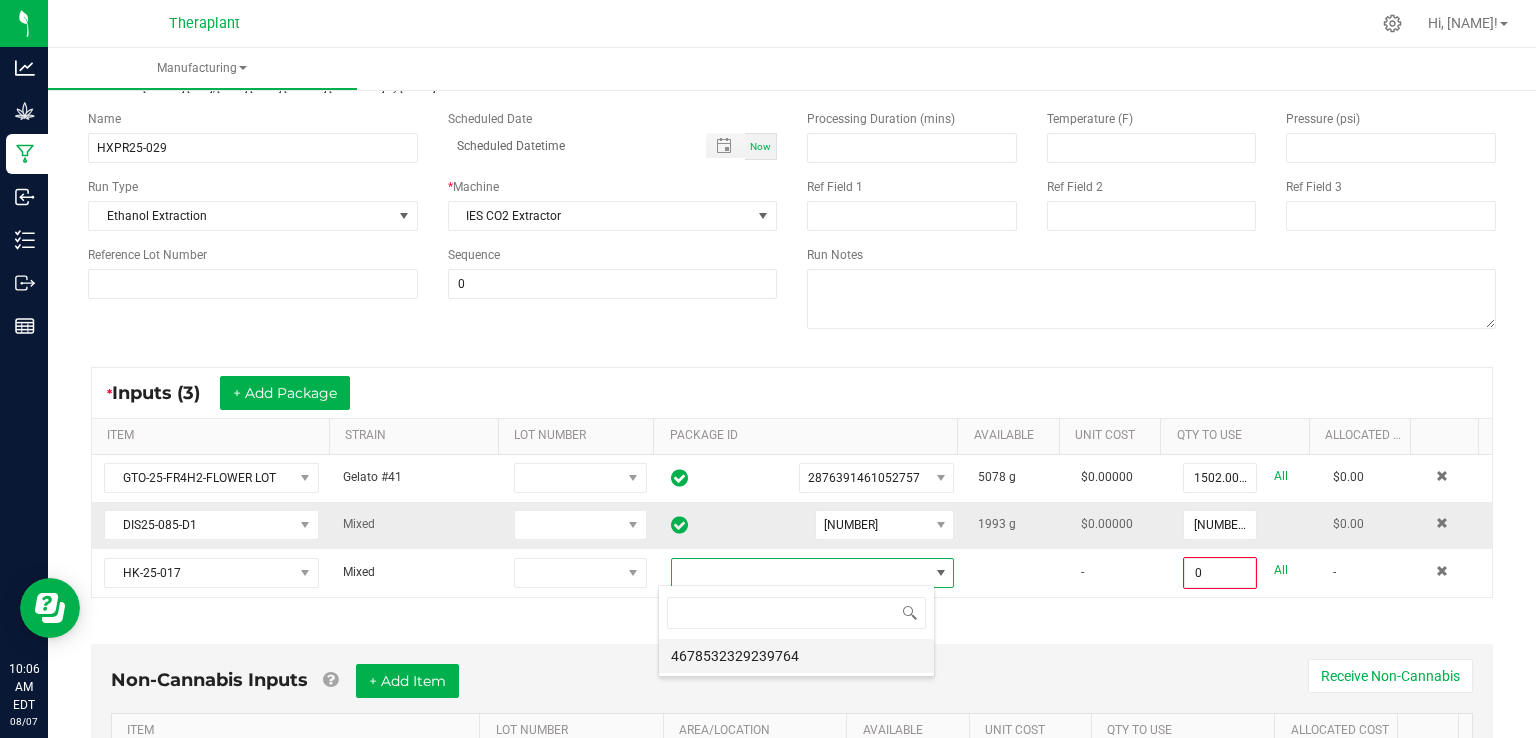 click on "4678532329239764" at bounding box center (796, 656) 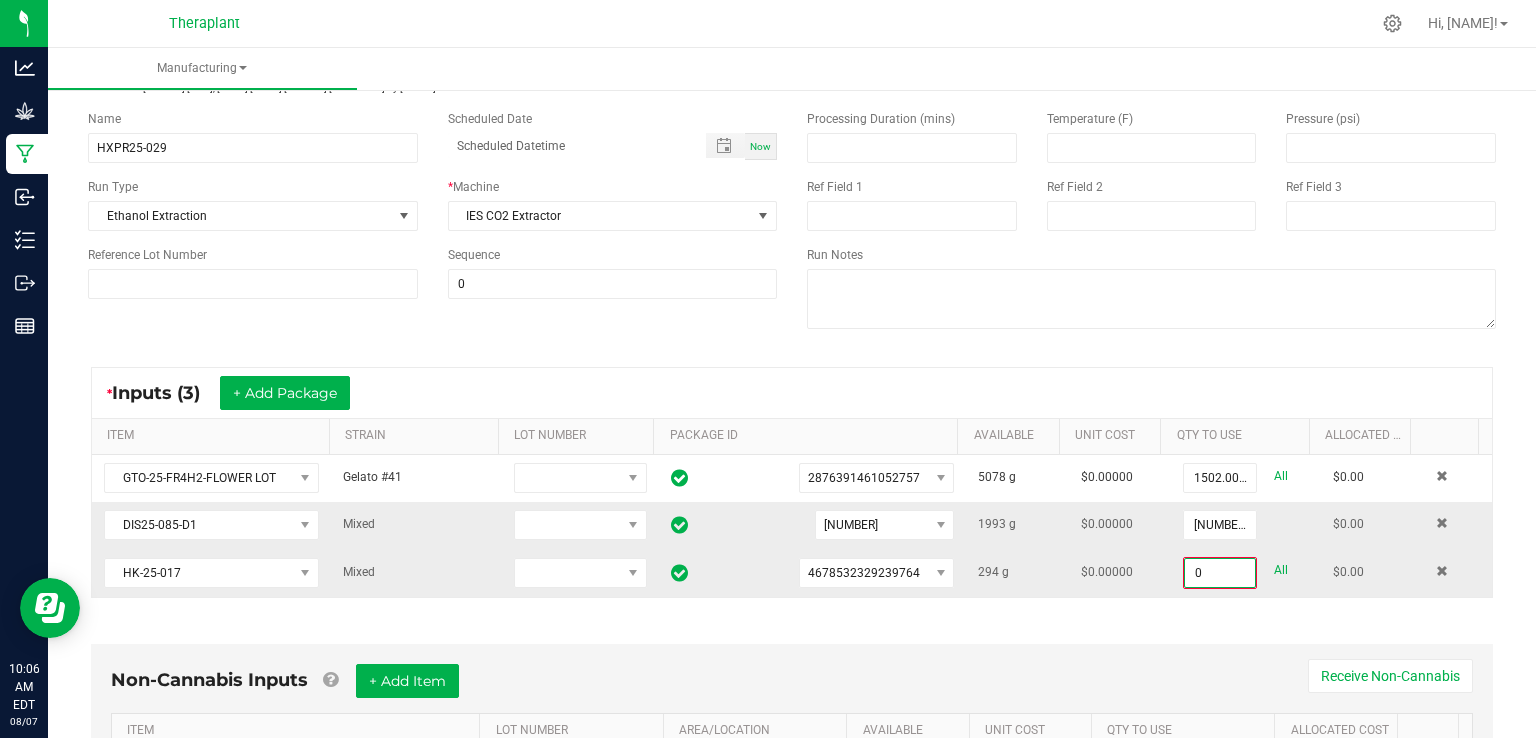 click on "0" at bounding box center (1220, 573) 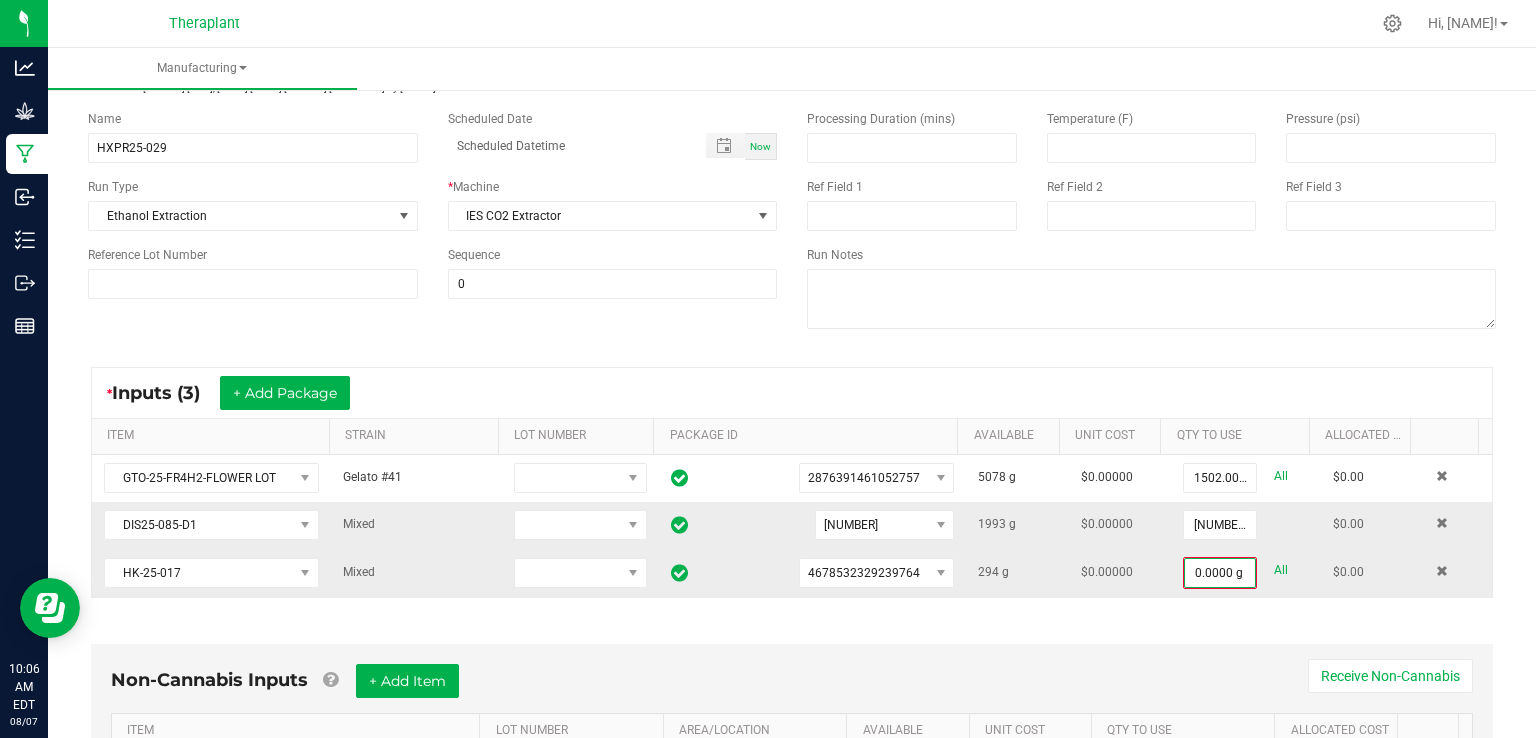 click on "All" at bounding box center (1281, 570) 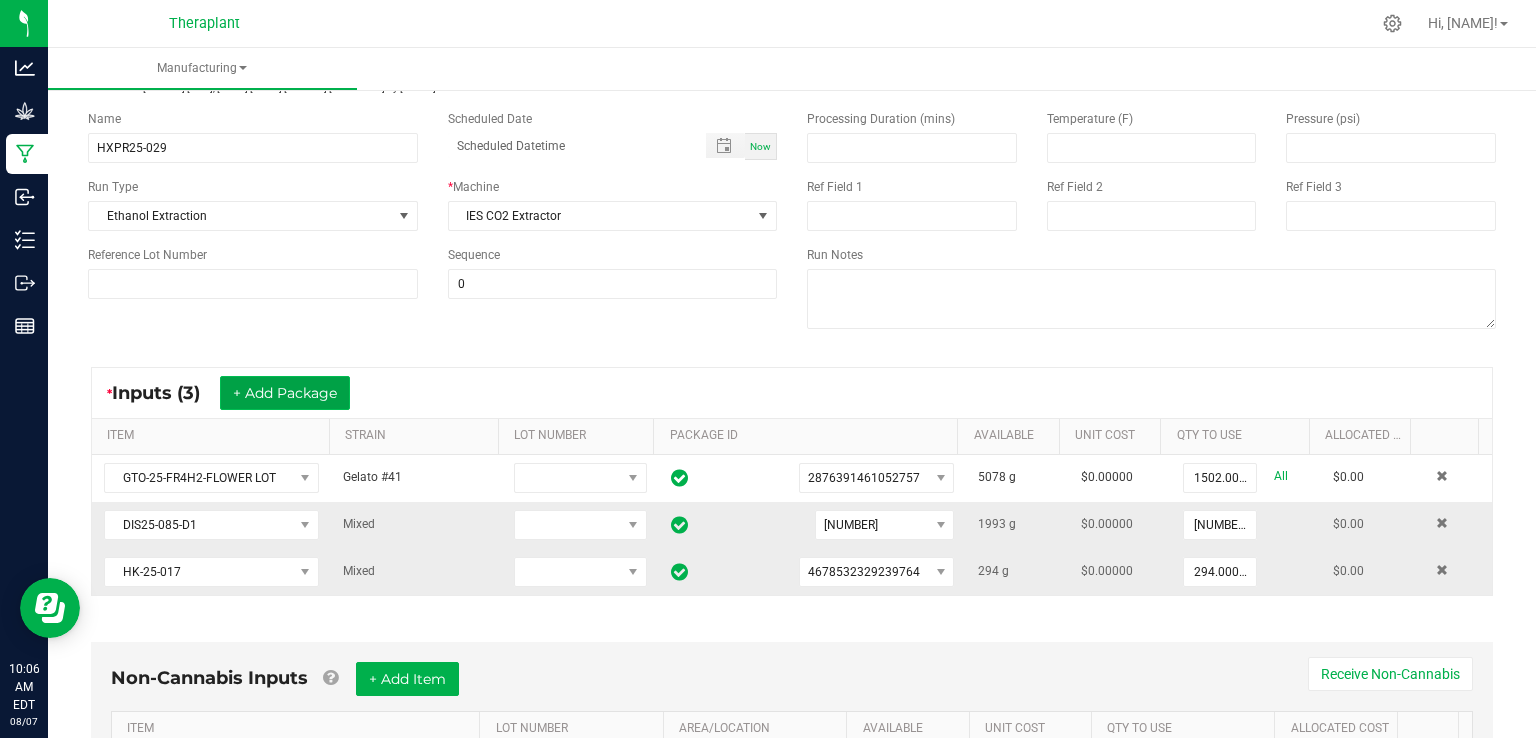 click on "+ Add Package" at bounding box center [285, 393] 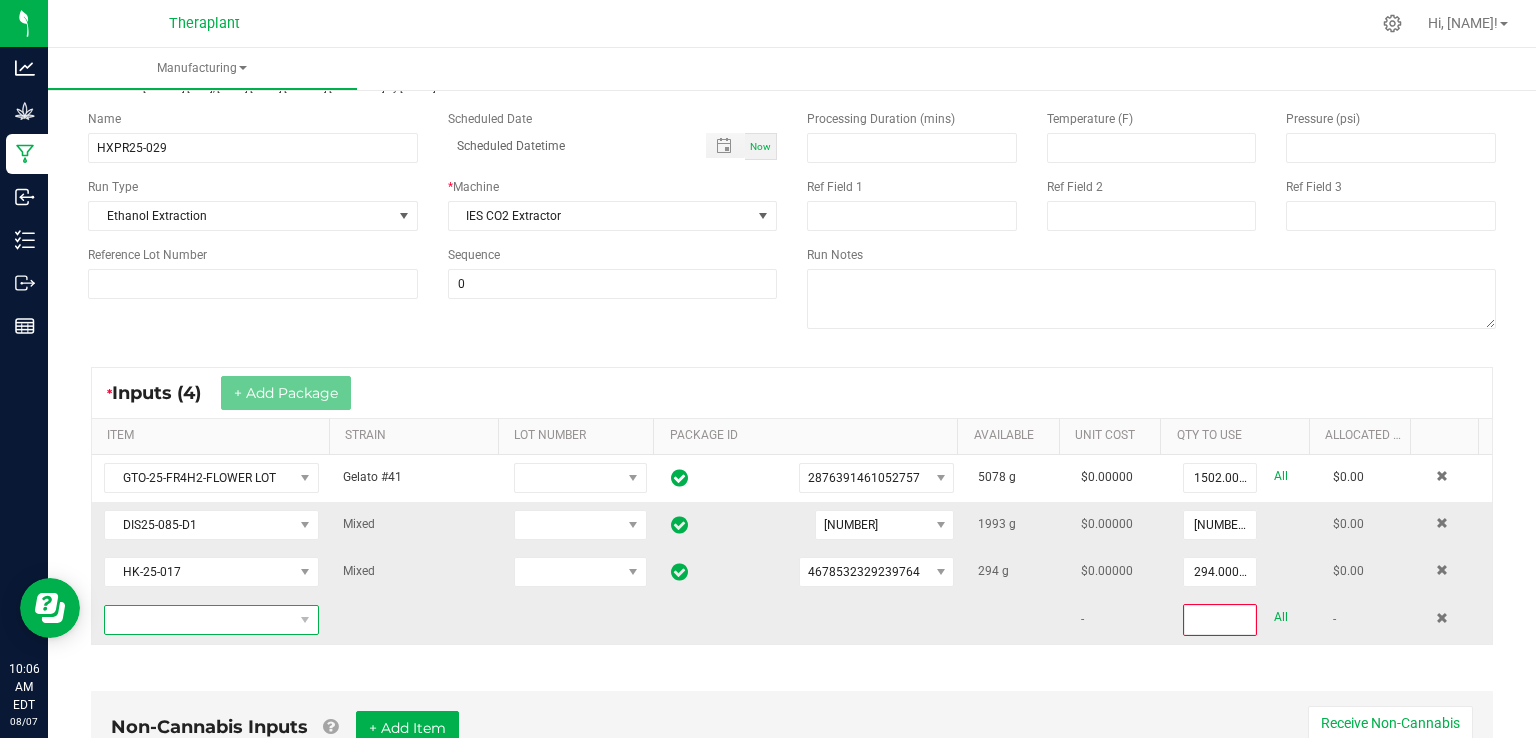 click at bounding box center [199, 620] 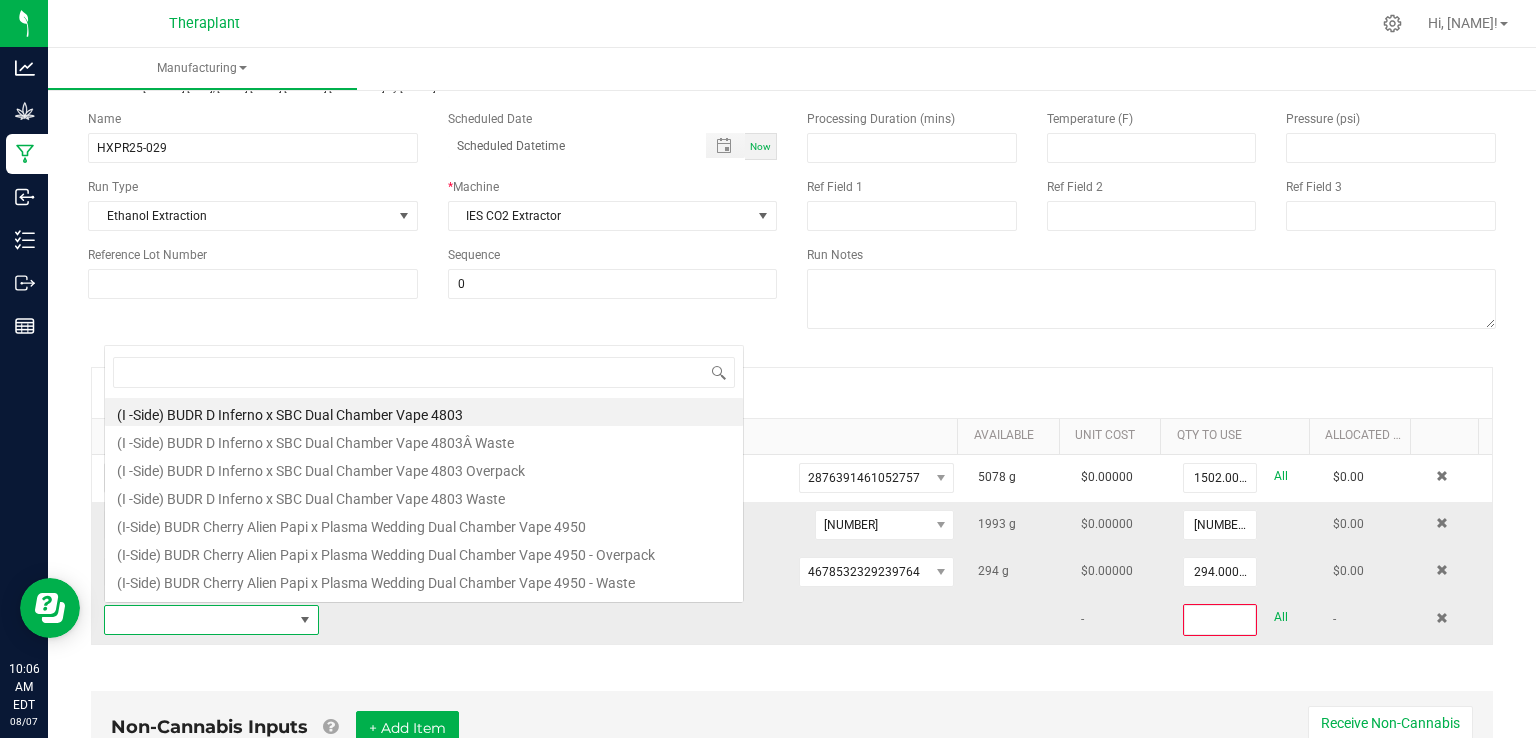 scroll, scrollTop: 0, scrollLeft: 0, axis: both 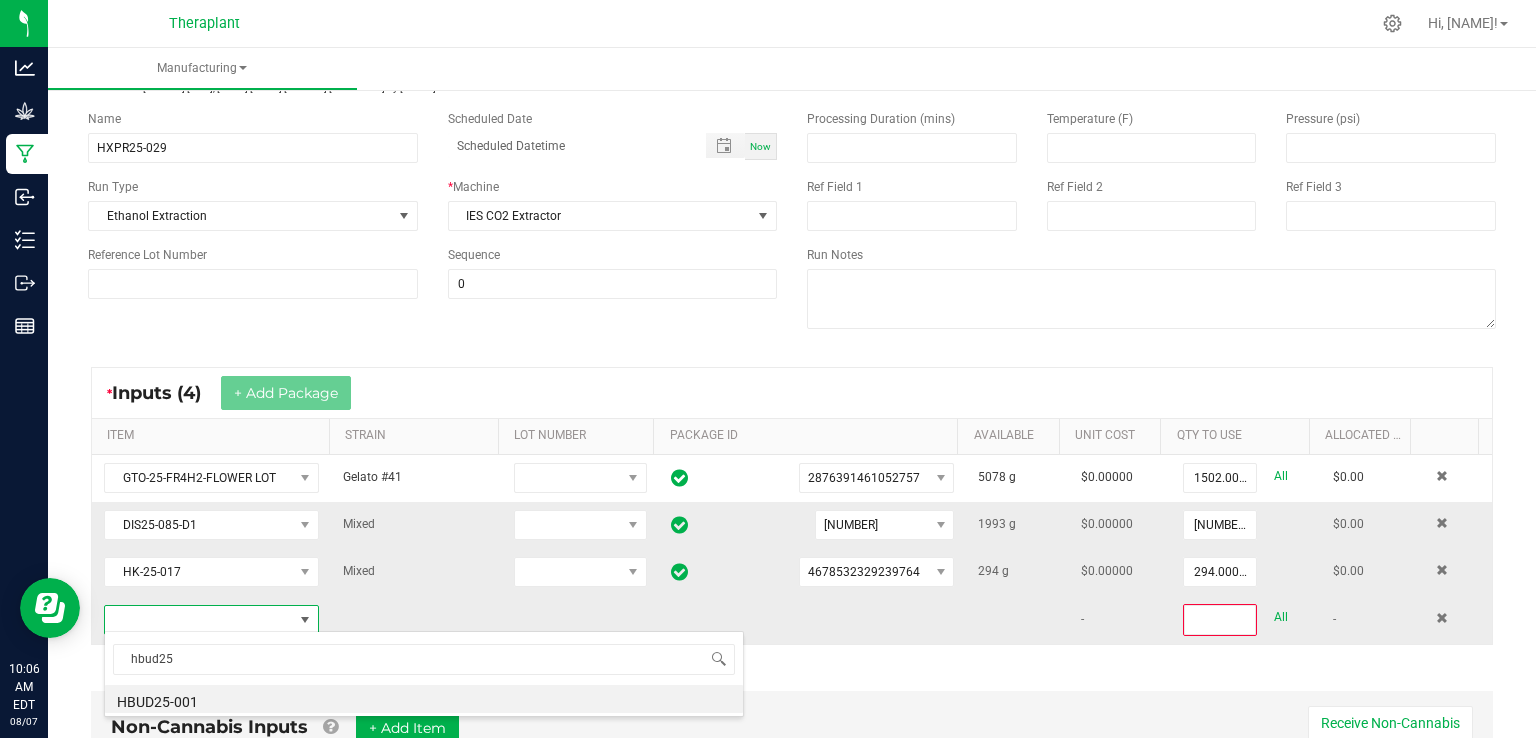 type on "hbud25-" 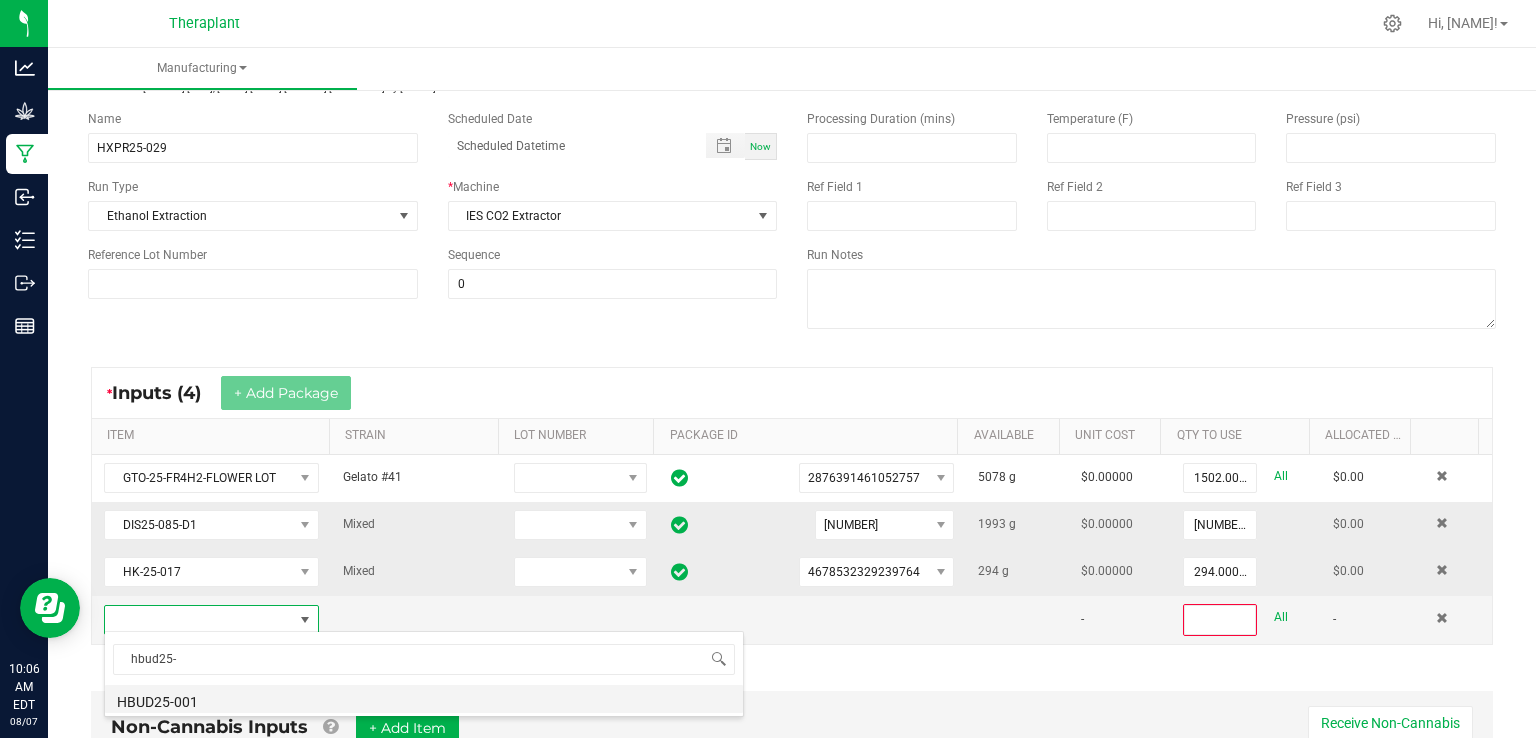 click on "HBUD25-001" at bounding box center (424, 699) 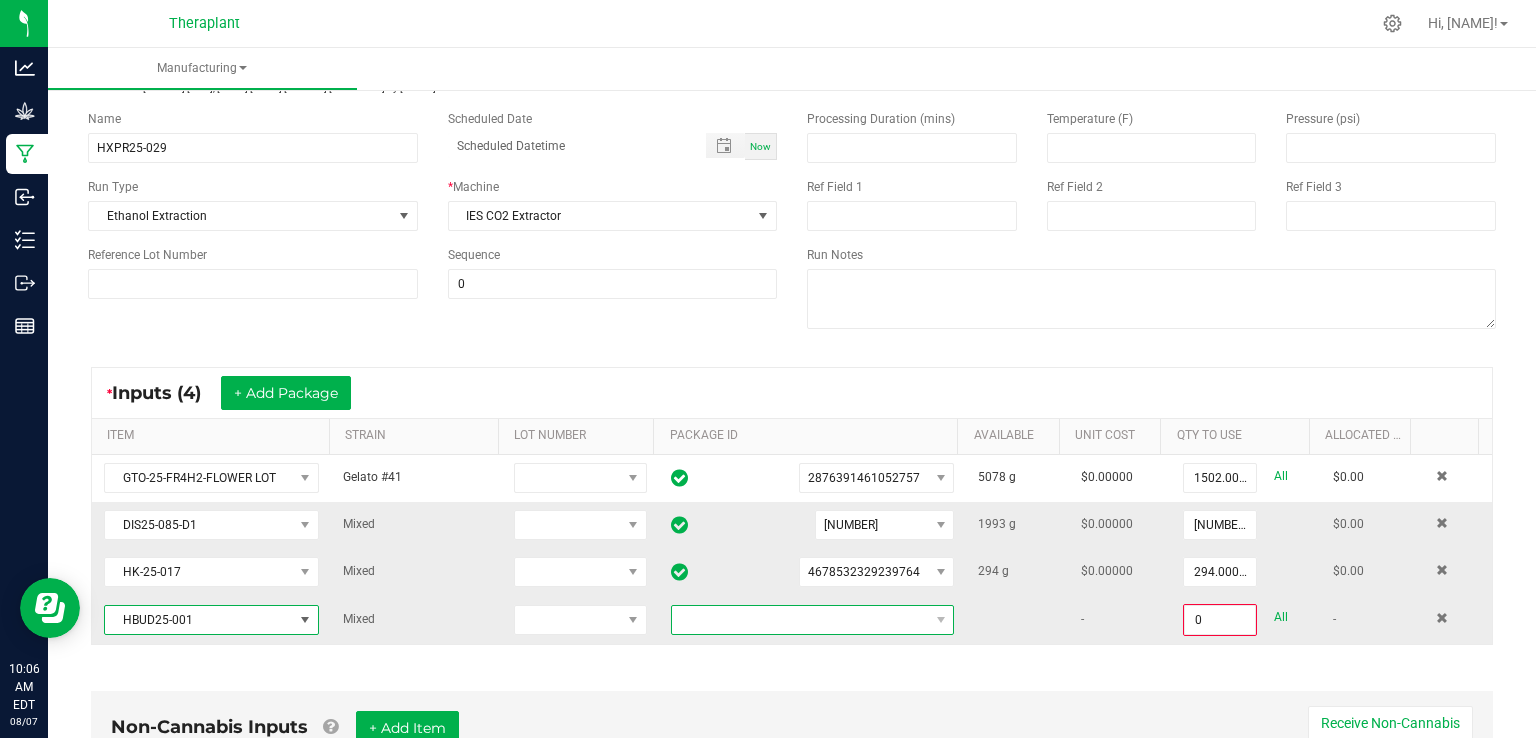 click at bounding box center (800, 620) 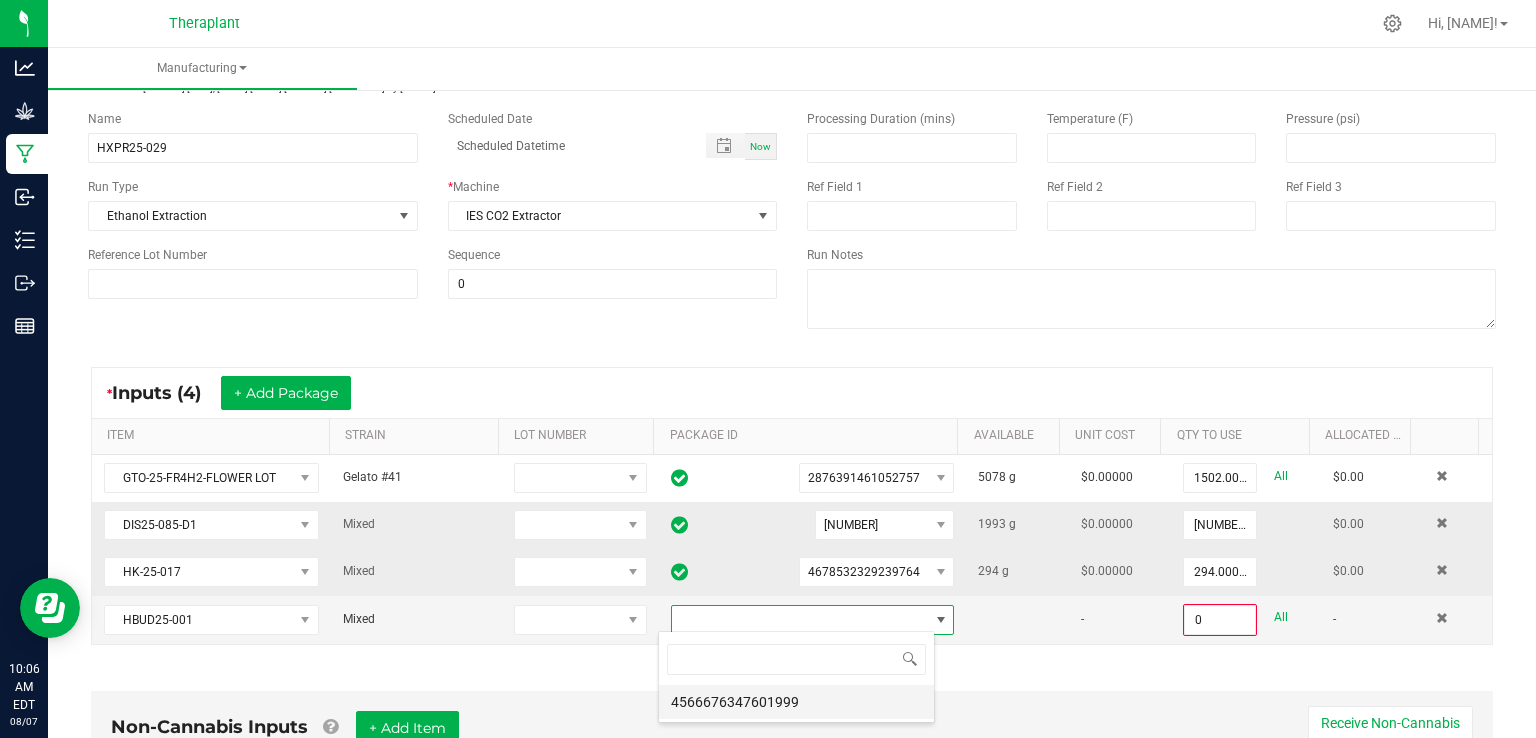 scroll, scrollTop: 99970, scrollLeft: 99723, axis: both 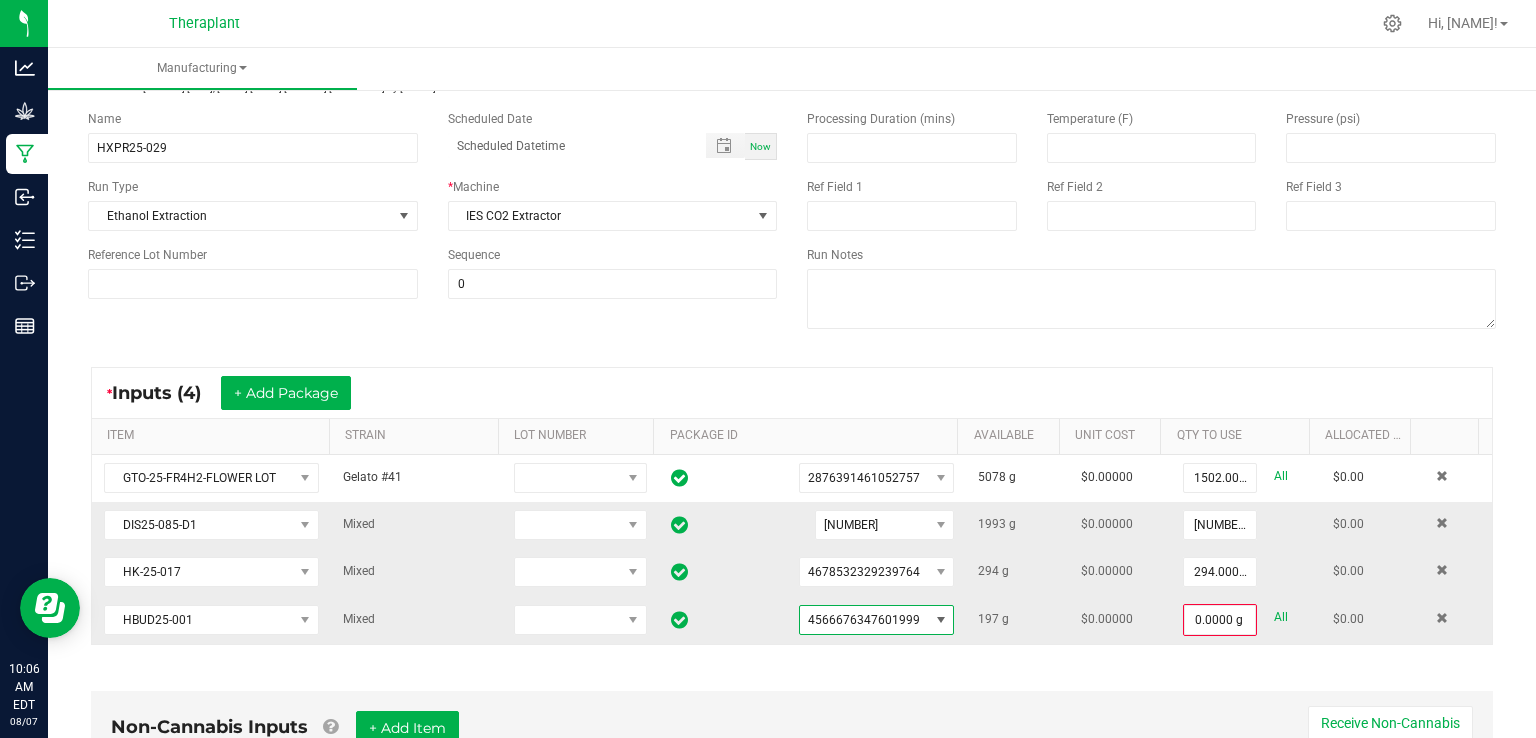 click on "All" at bounding box center [1281, 617] 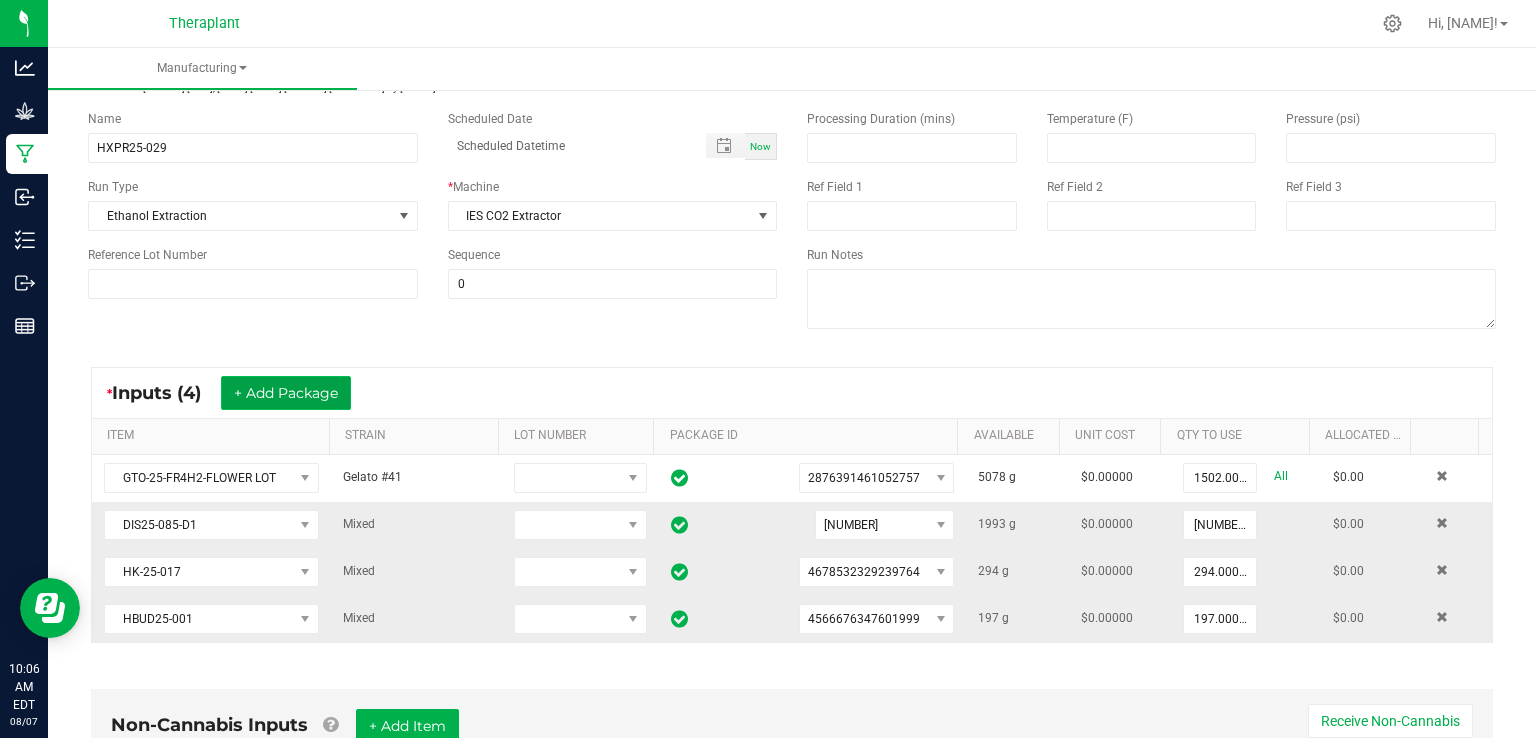 click on "+ Add Package" at bounding box center [286, 393] 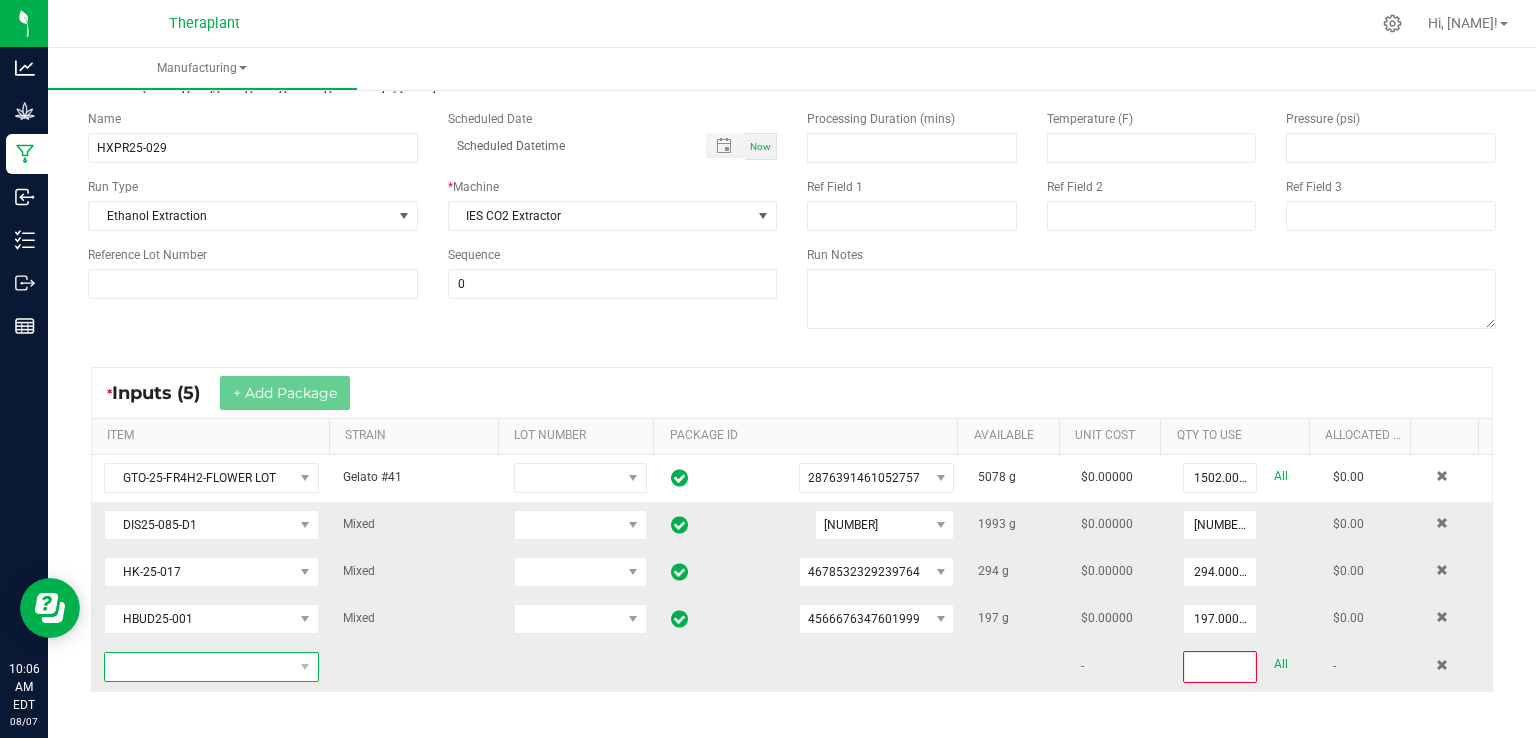 click at bounding box center [199, 667] 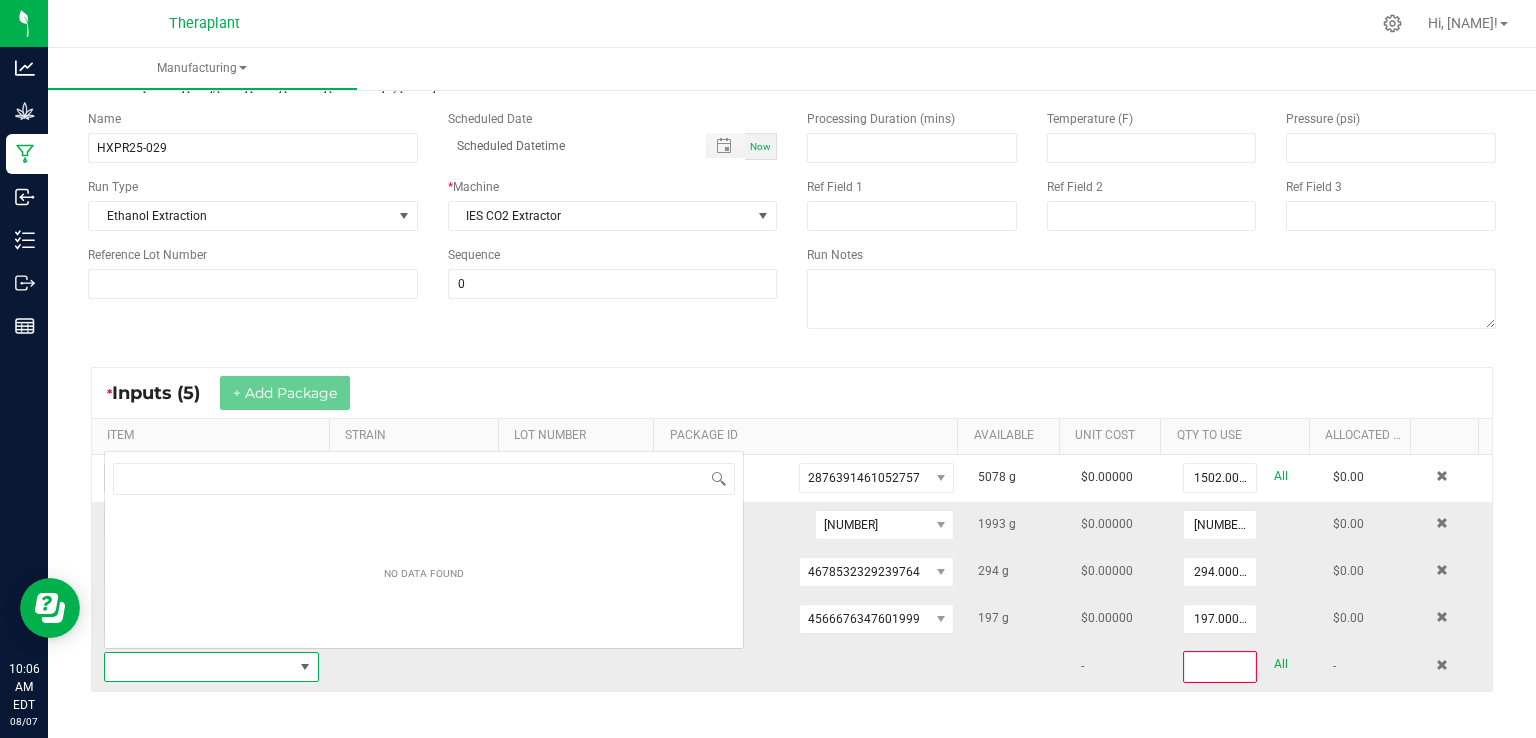 scroll, scrollTop: 0, scrollLeft: 0, axis: both 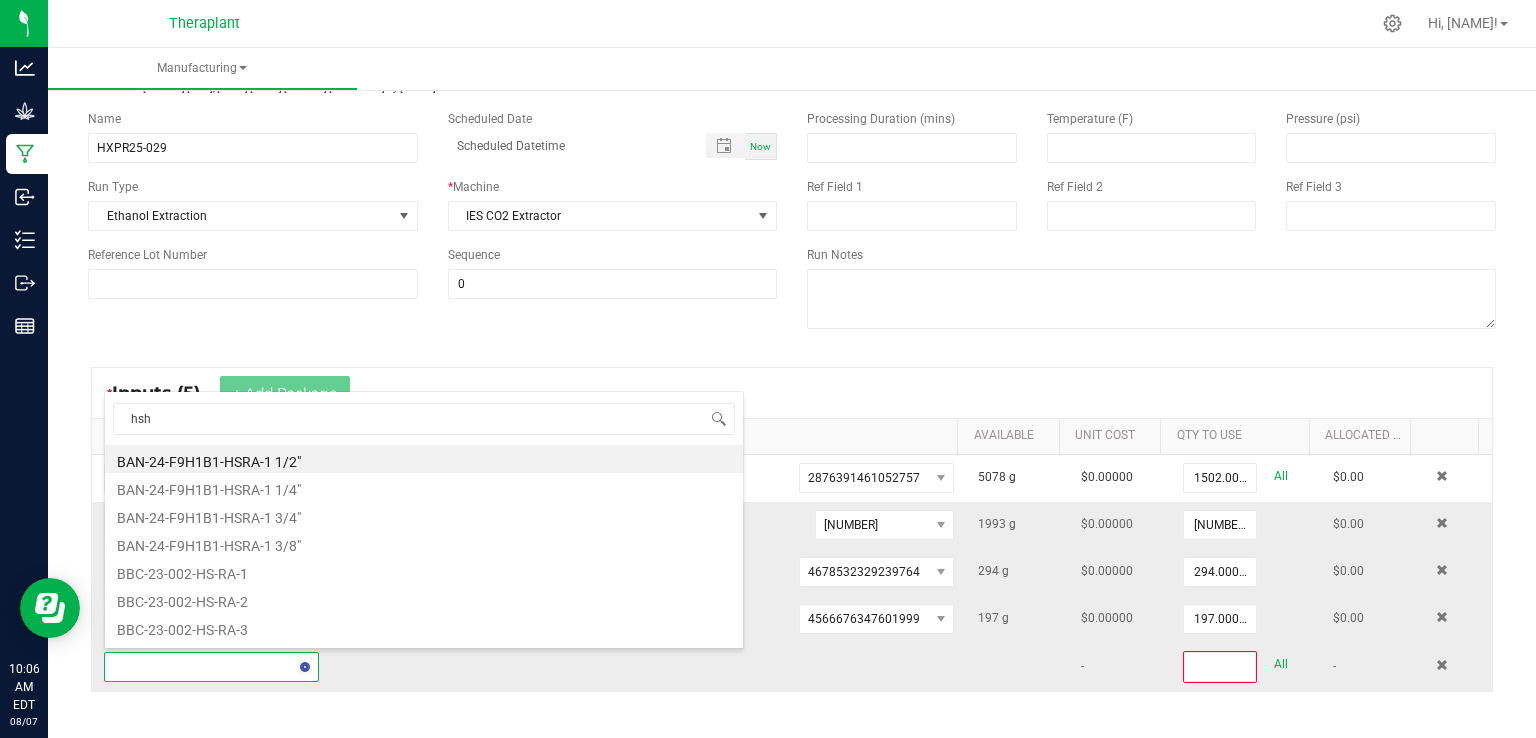 type on "hsha" 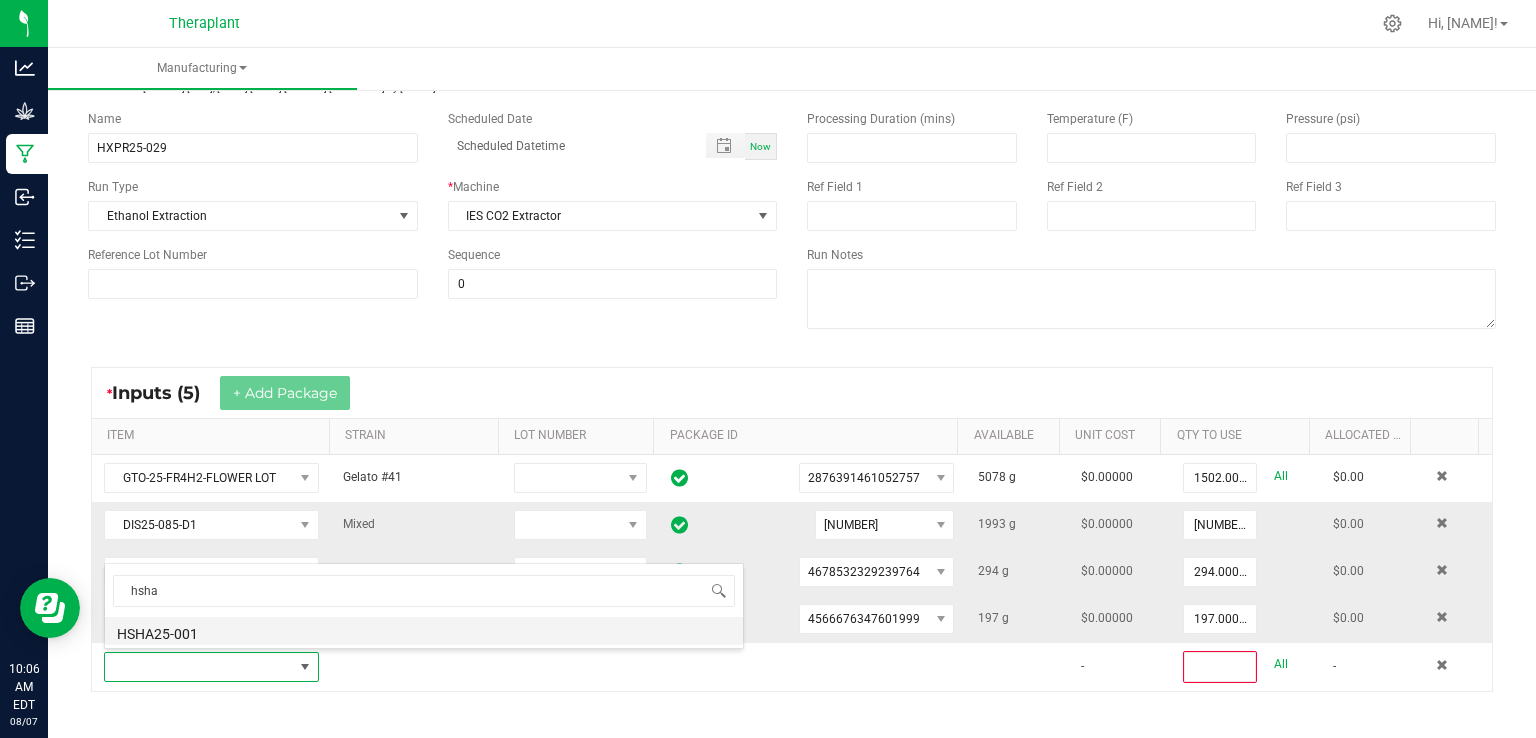 click on "HSHA25-001" at bounding box center [424, 631] 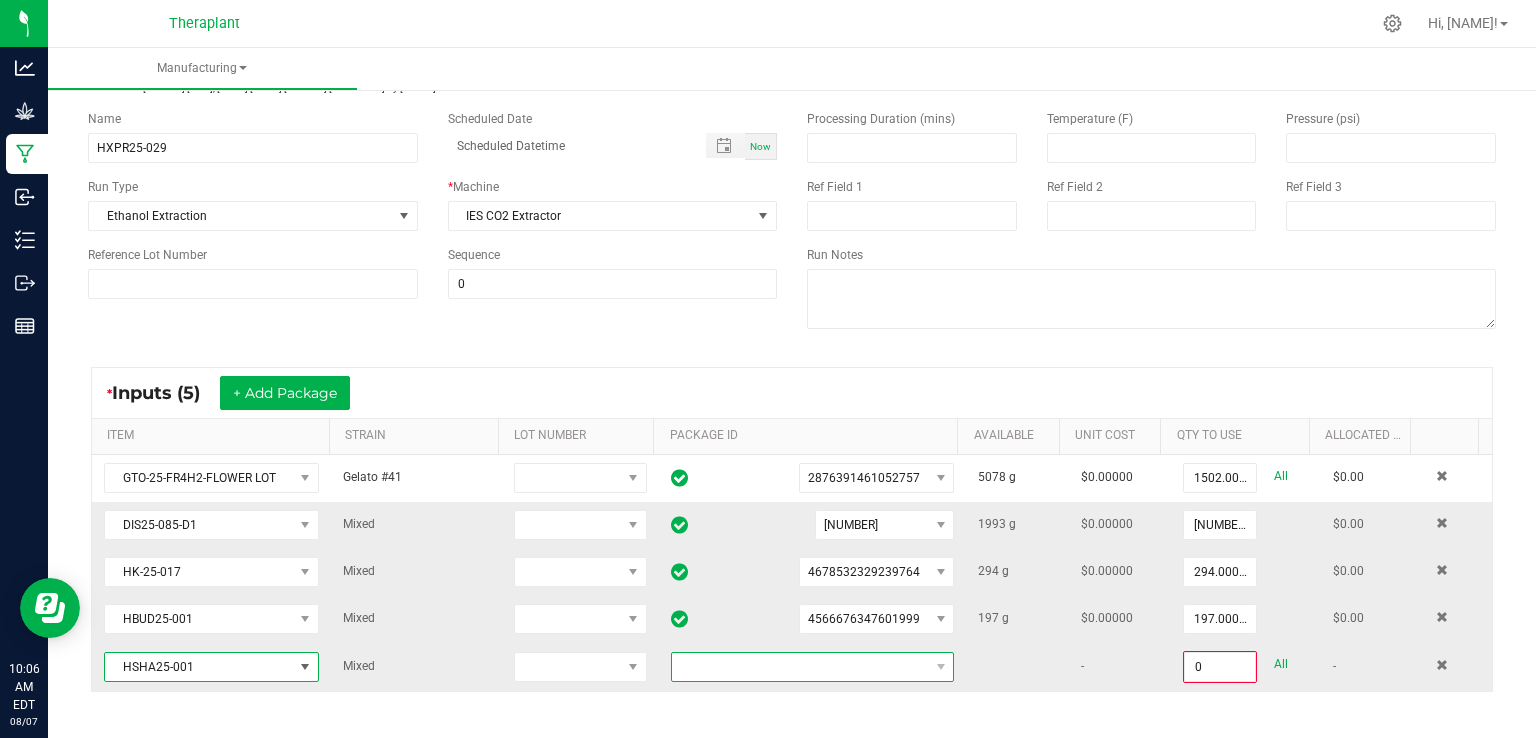 click at bounding box center (800, 667) 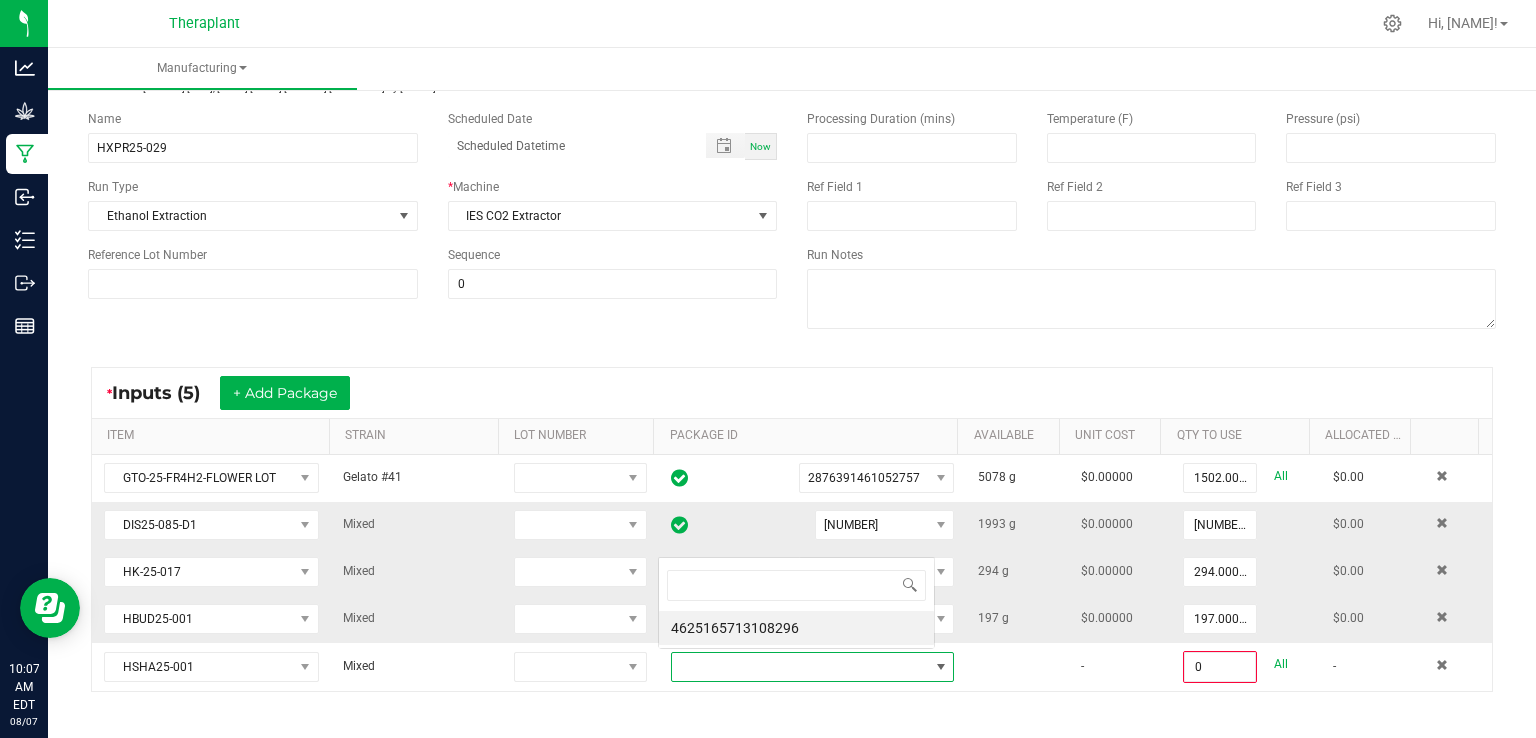scroll, scrollTop: 0, scrollLeft: 0, axis: both 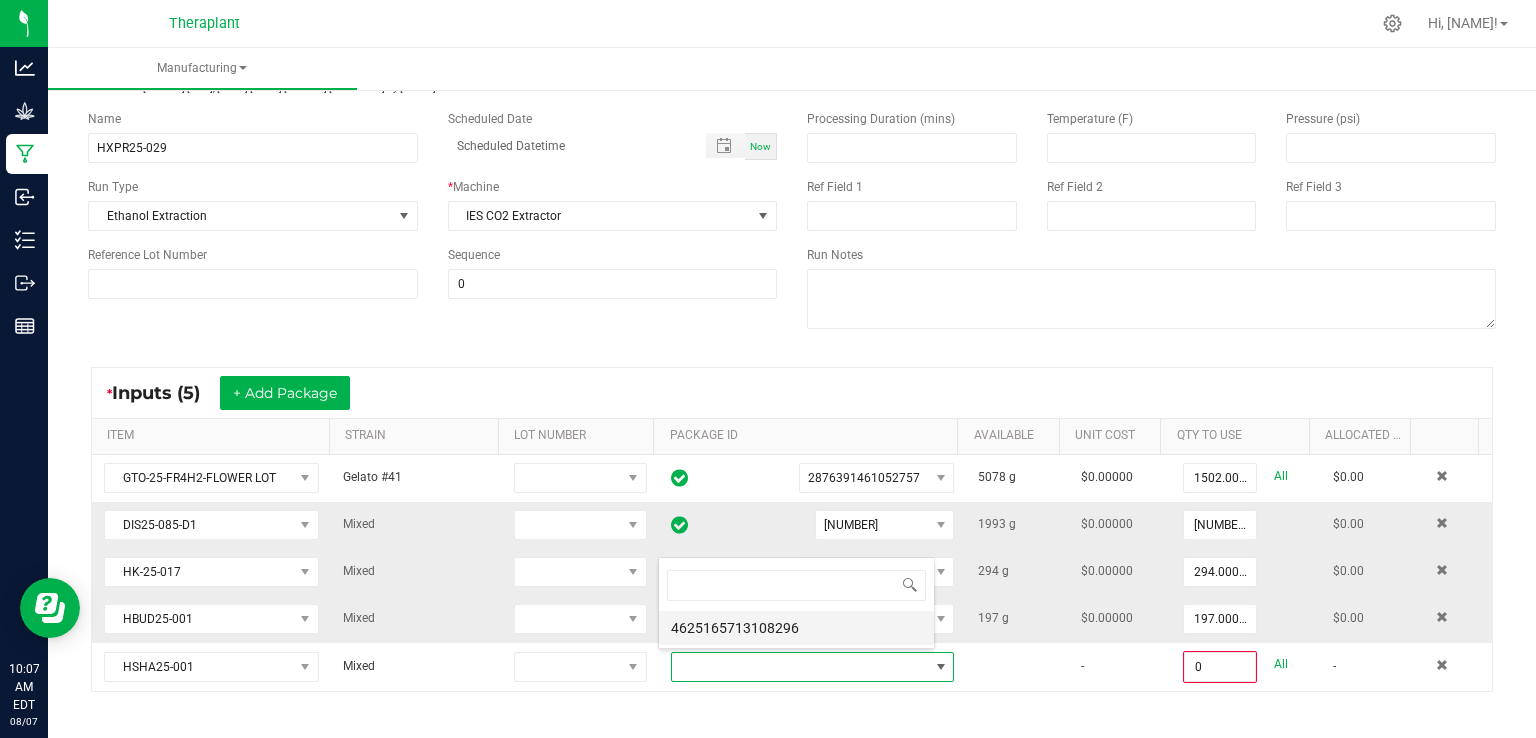 click on "4625165713108296" at bounding box center [796, 628] 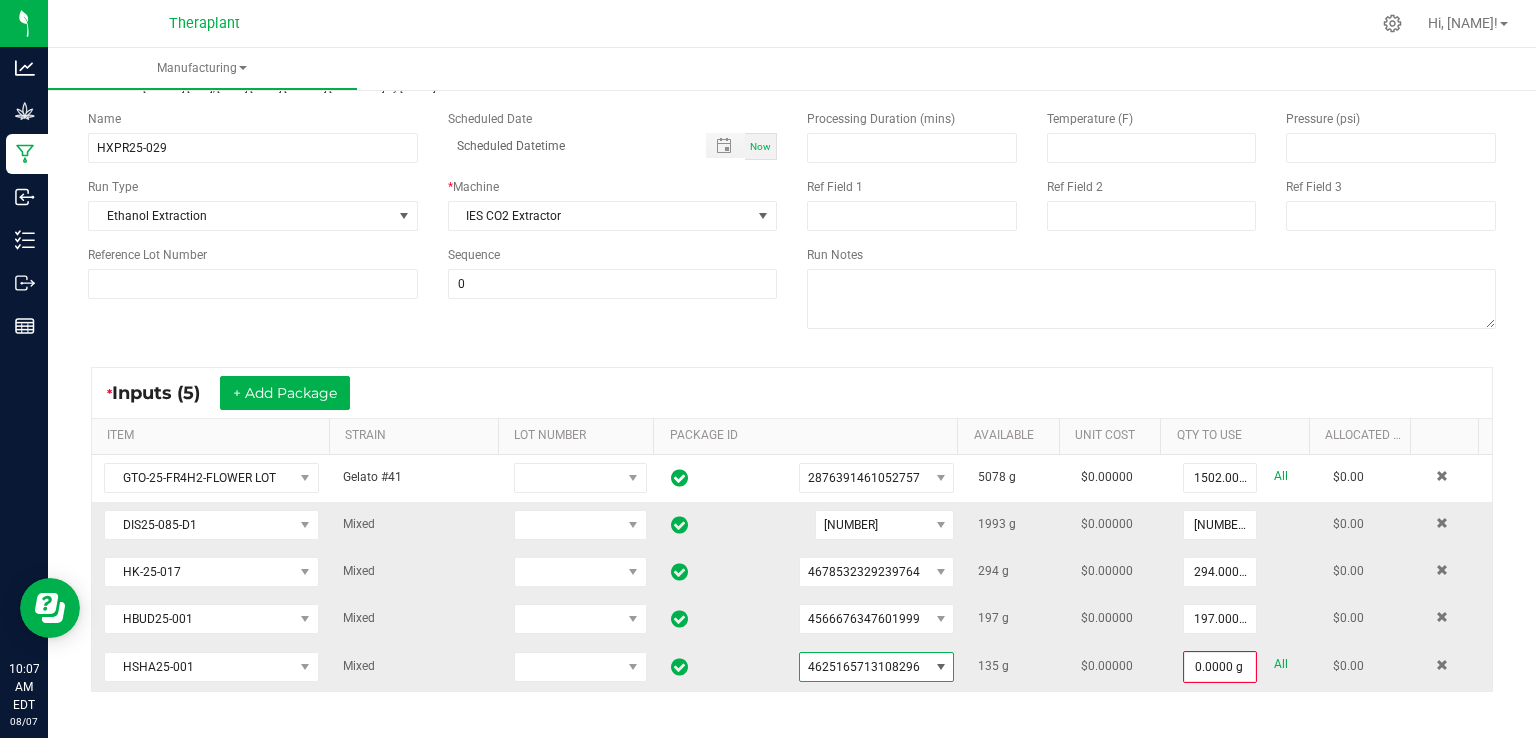click on "All" at bounding box center (1281, 664) 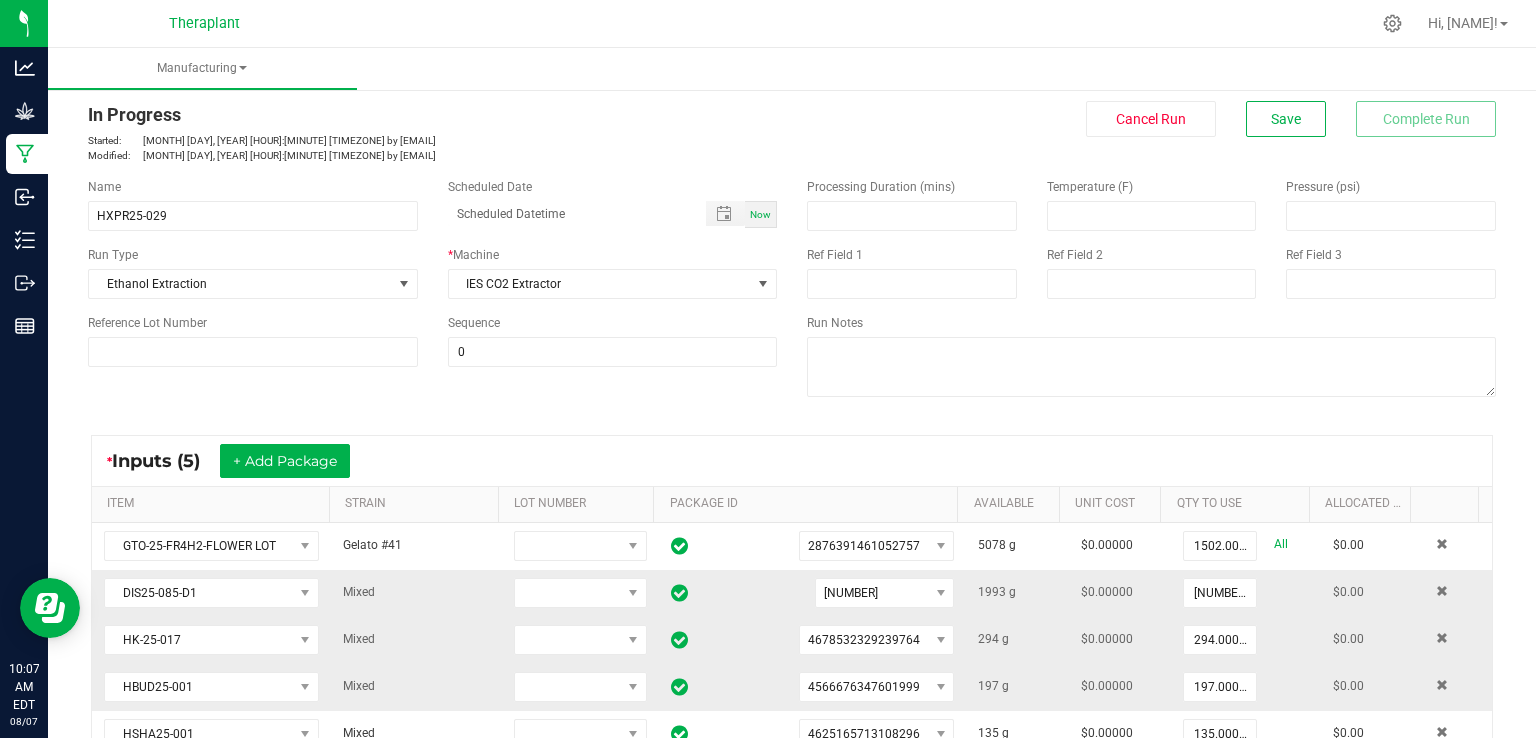 scroll, scrollTop: 0, scrollLeft: 0, axis: both 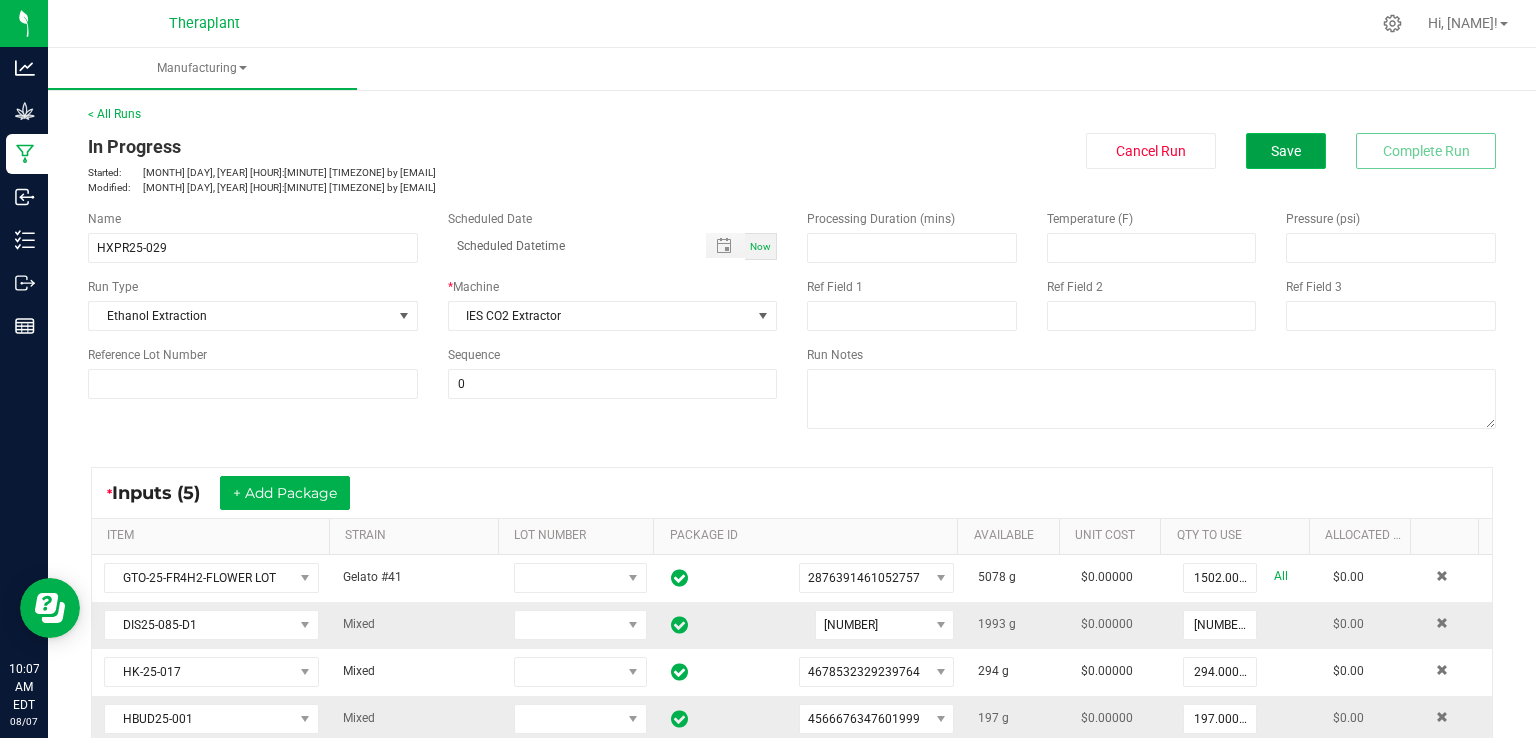 click on "Save" at bounding box center (1286, 151) 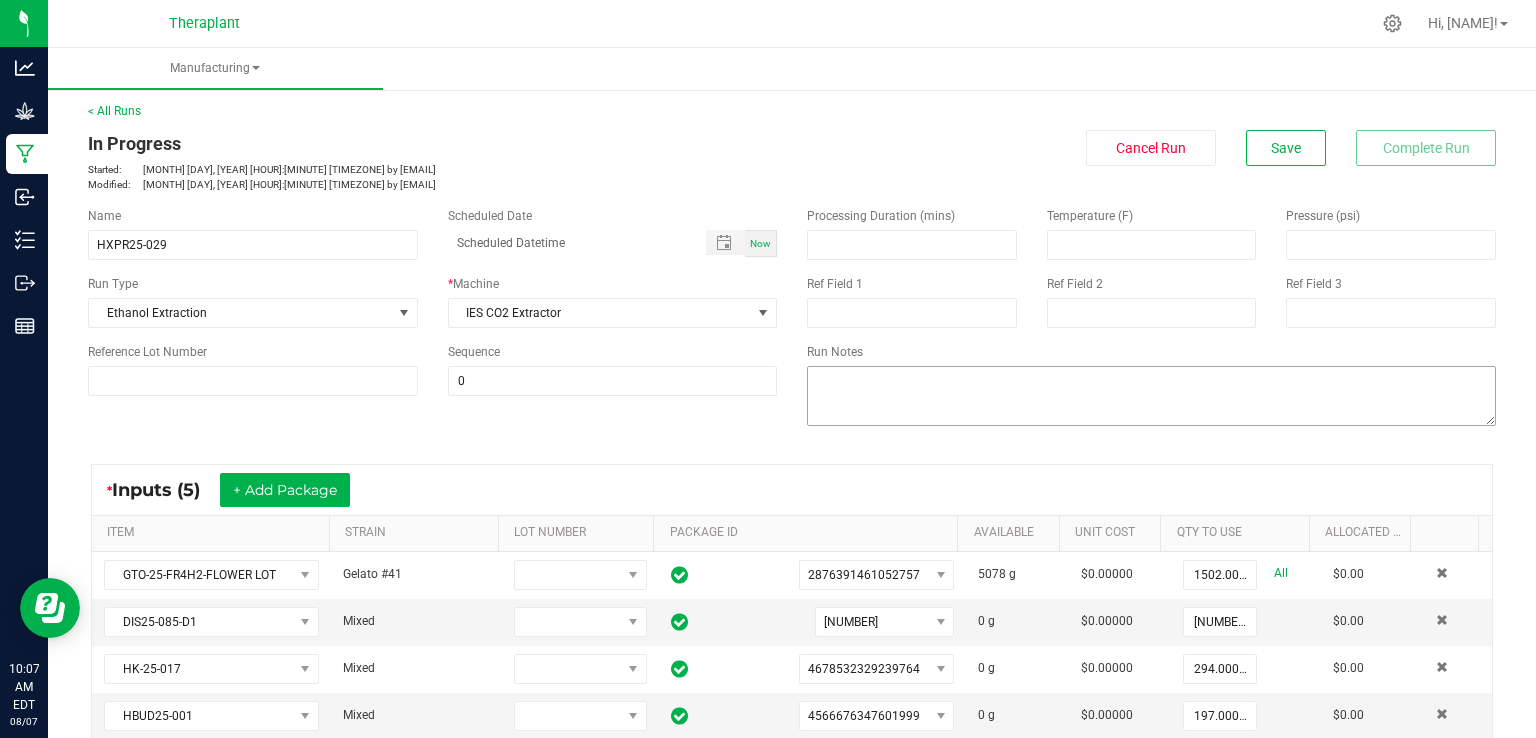 scroll, scrollTop: 0, scrollLeft: 0, axis: both 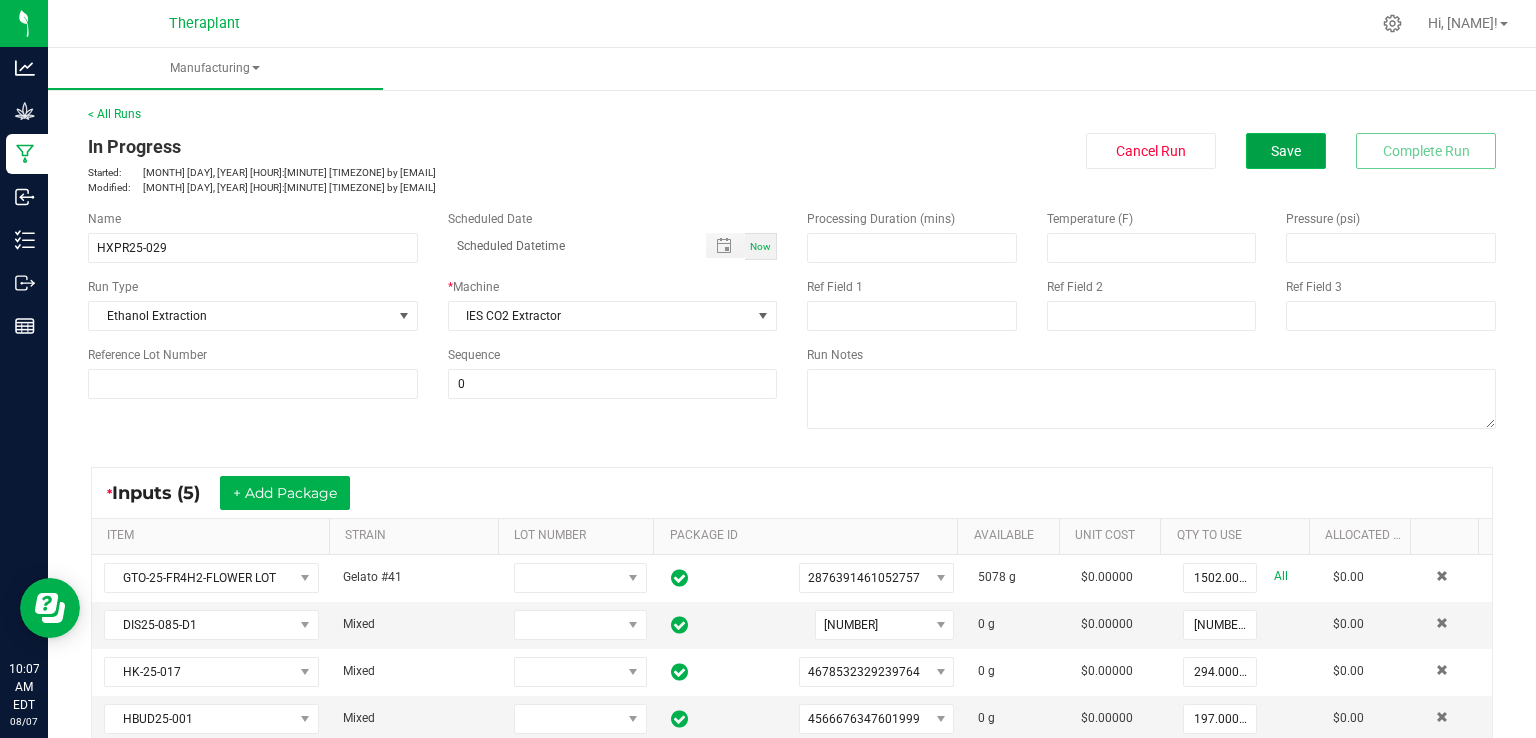 click on "Save" at bounding box center (1286, 151) 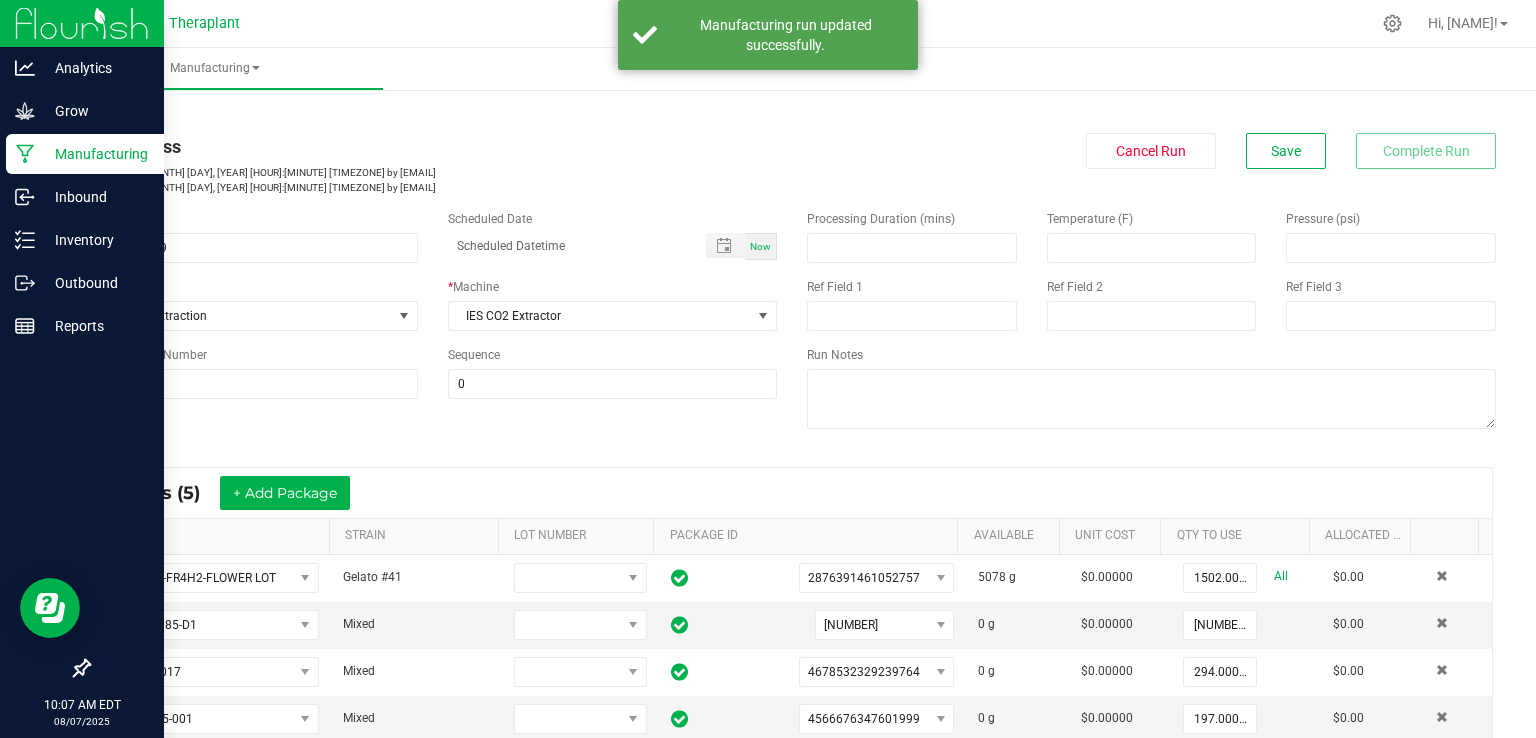 click on "Manufacturing" at bounding box center [95, 154] 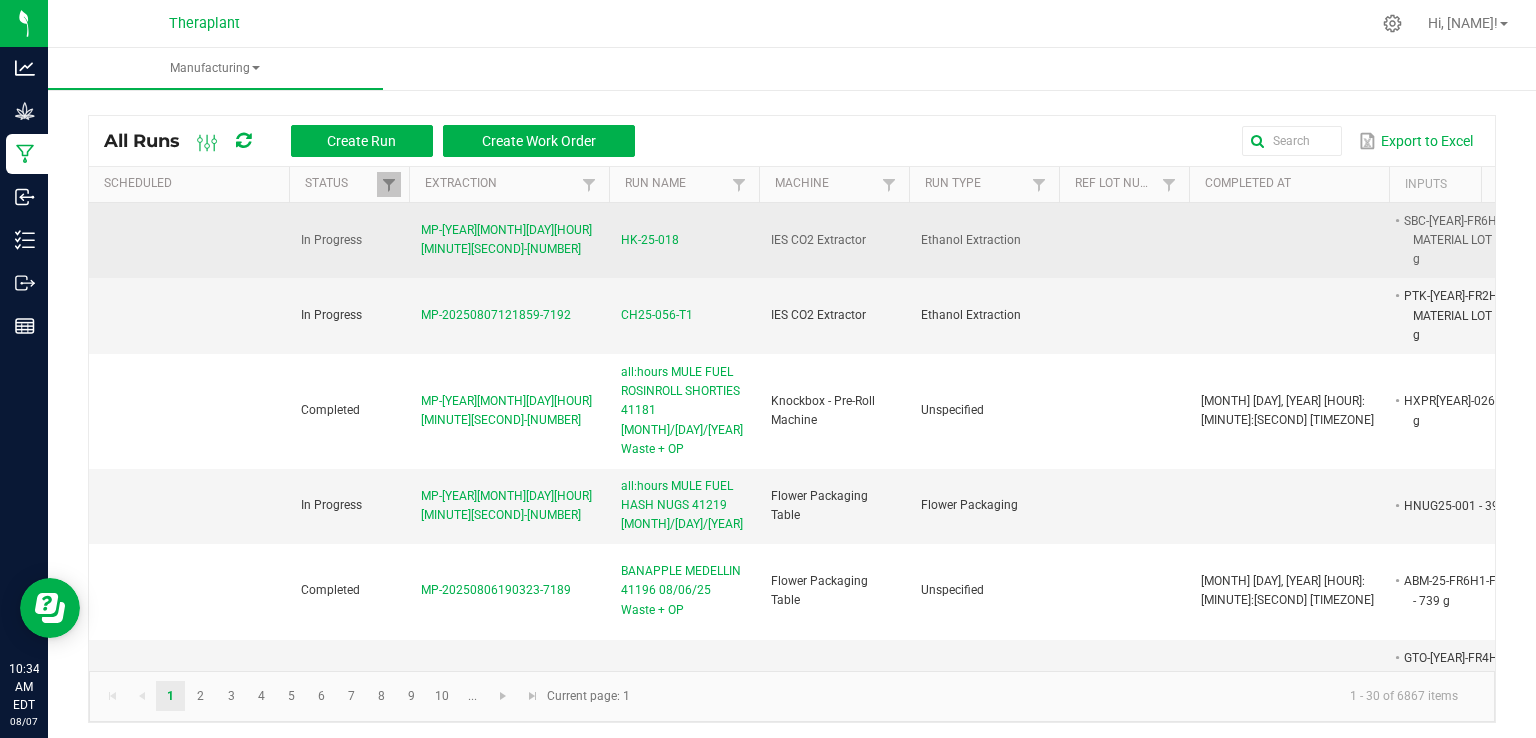 click on "HK-25-018" at bounding box center [650, 240] 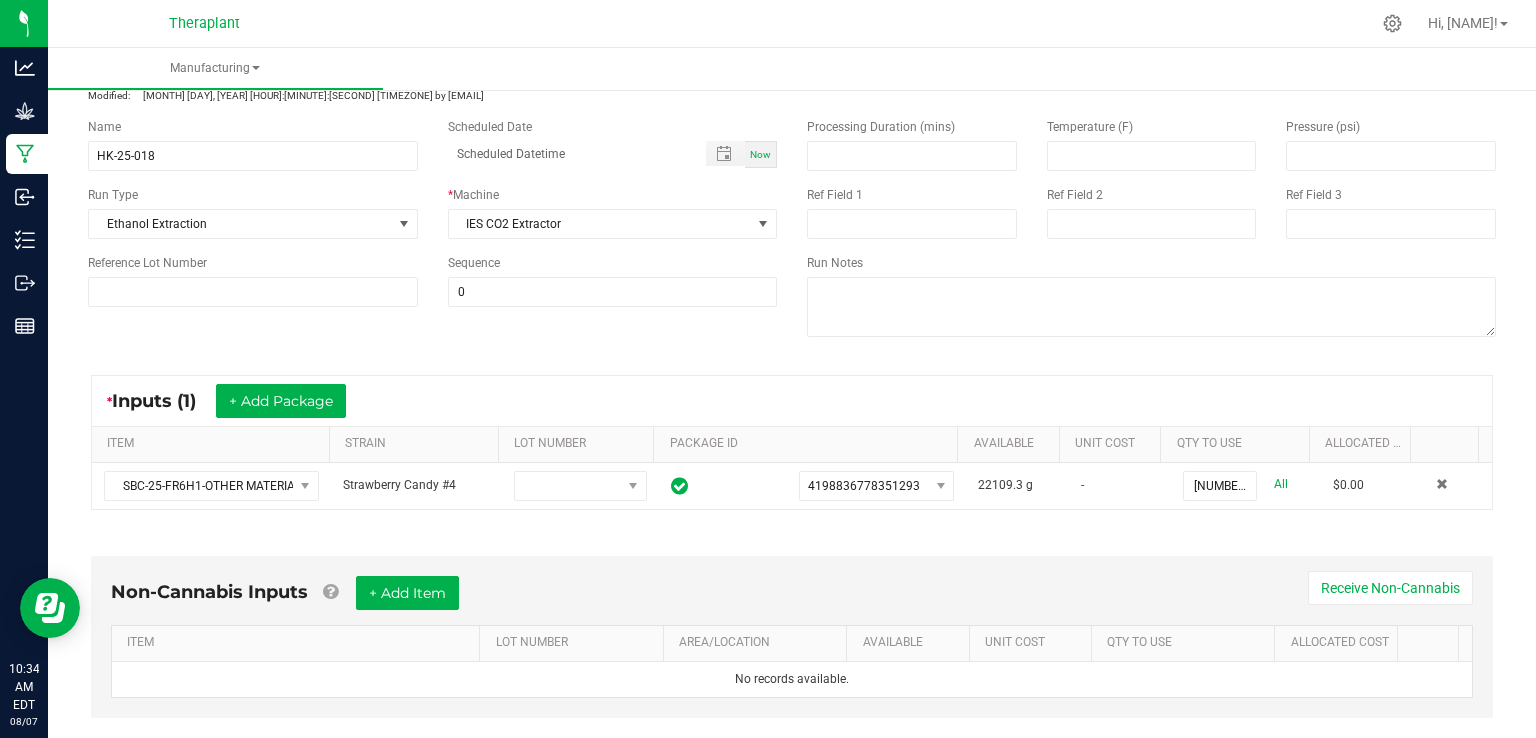 scroll, scrollTop: 200, scrollLeft: 0, axis: vertical 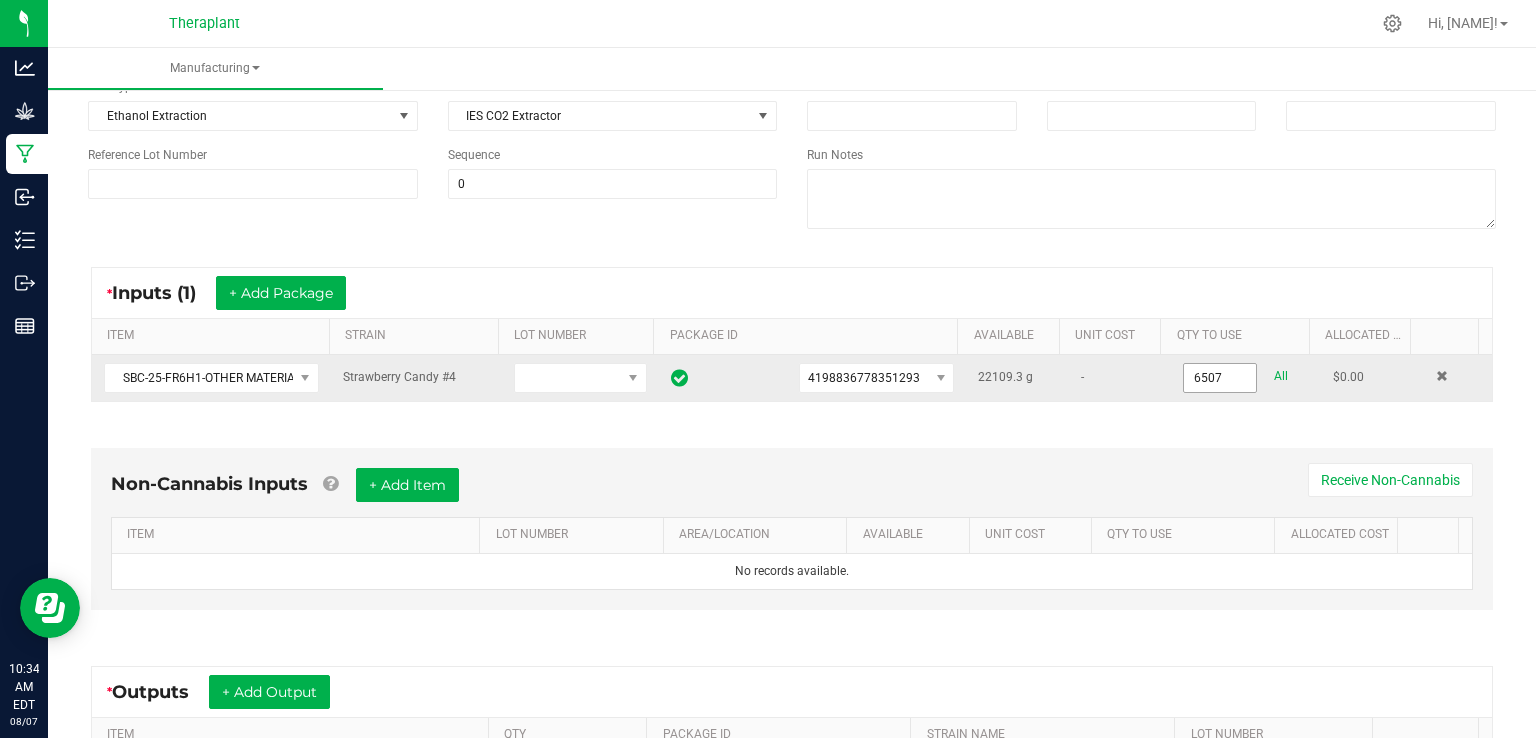click on "6507" at bounding box center (1220, 378) 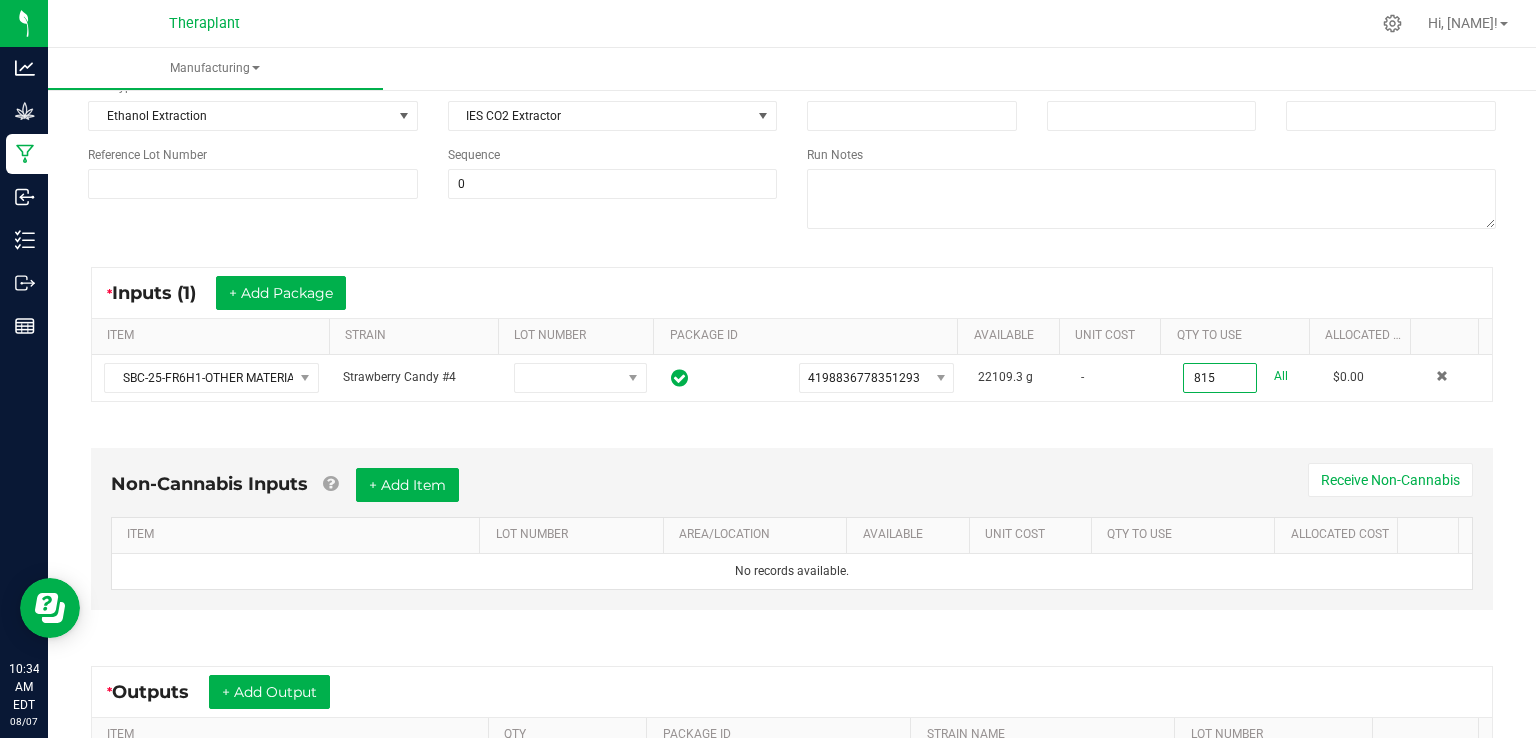type on "815.0000 g" 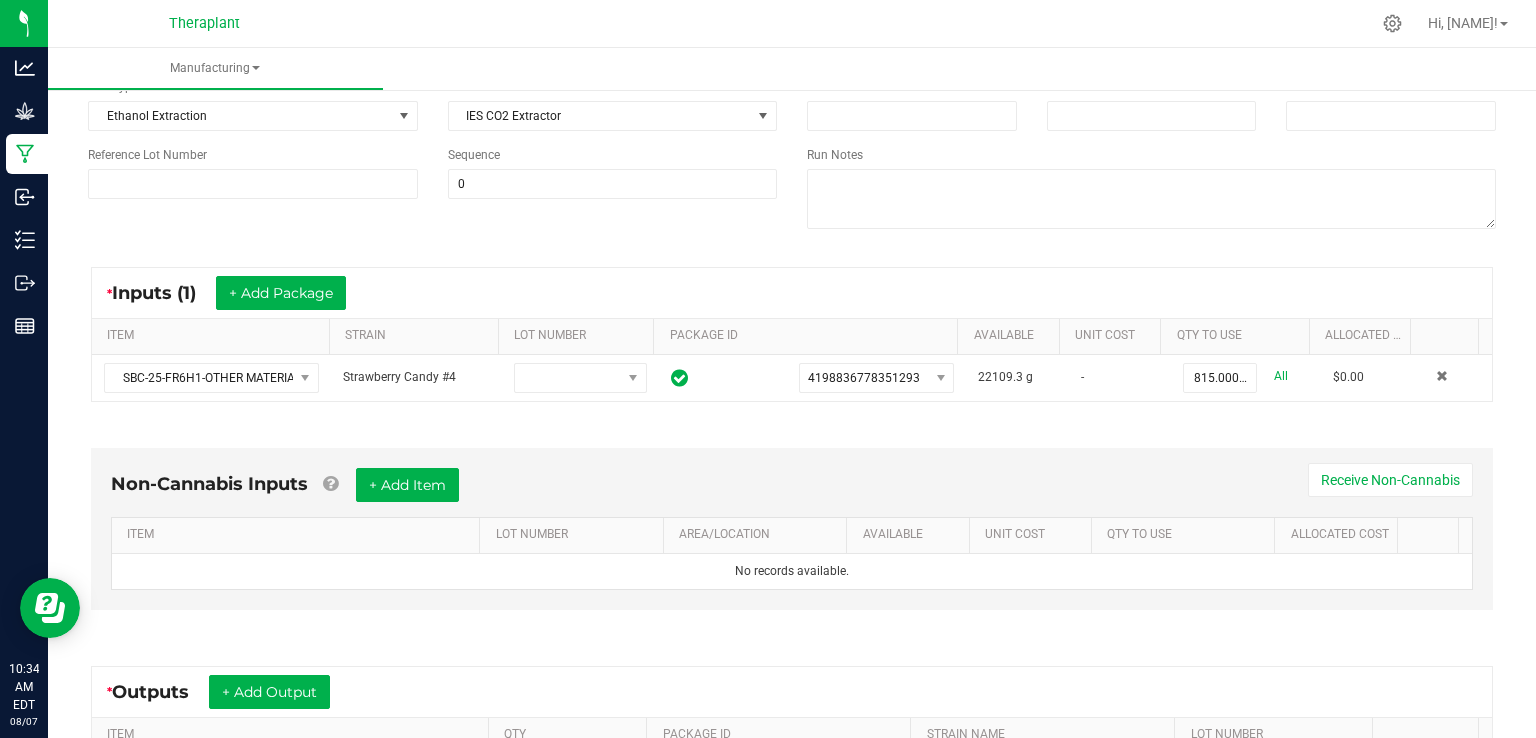 click on "Non-Cannabis Inputs   + Add Item   Receive Non-Cannabis  ITEM LOT NUMBER AREA/LOCATION AVAILABLE Unit Cost QTY TO USE Allocated Cost  No records available." at bounding box center [792, 534] 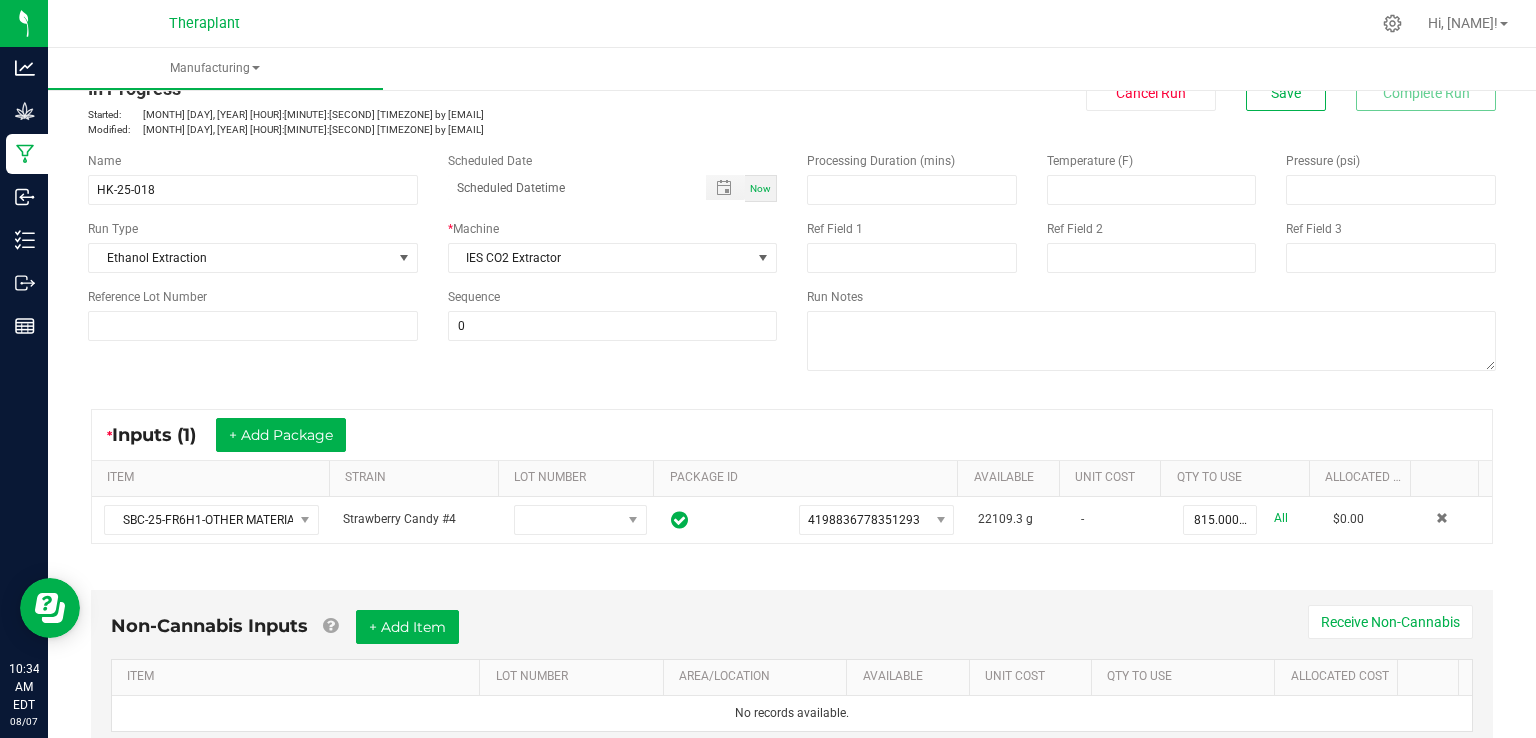 scroll, scrollTop: 0, scrollLeft: 0, axis: both 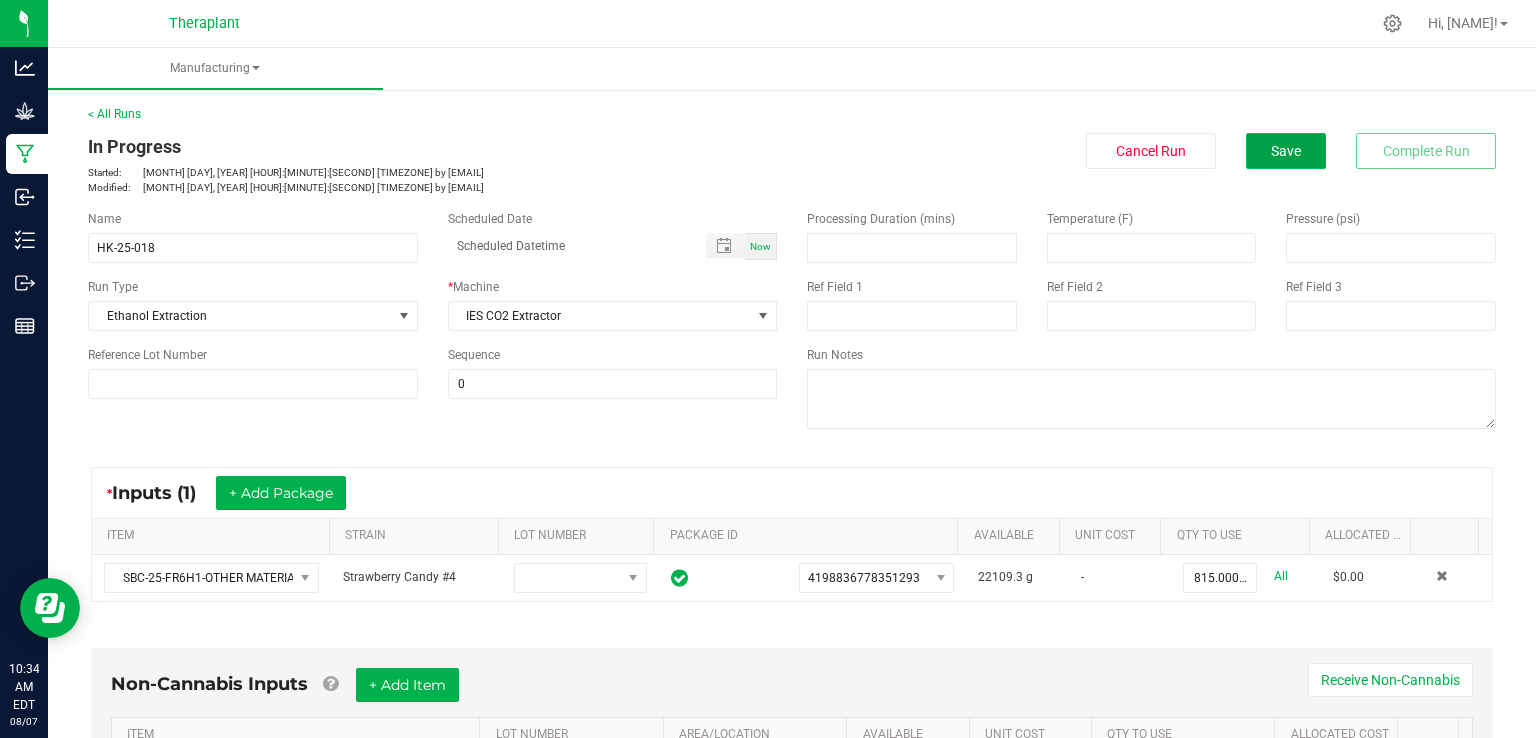 click on "Save" at bounding box center [1286, 151] 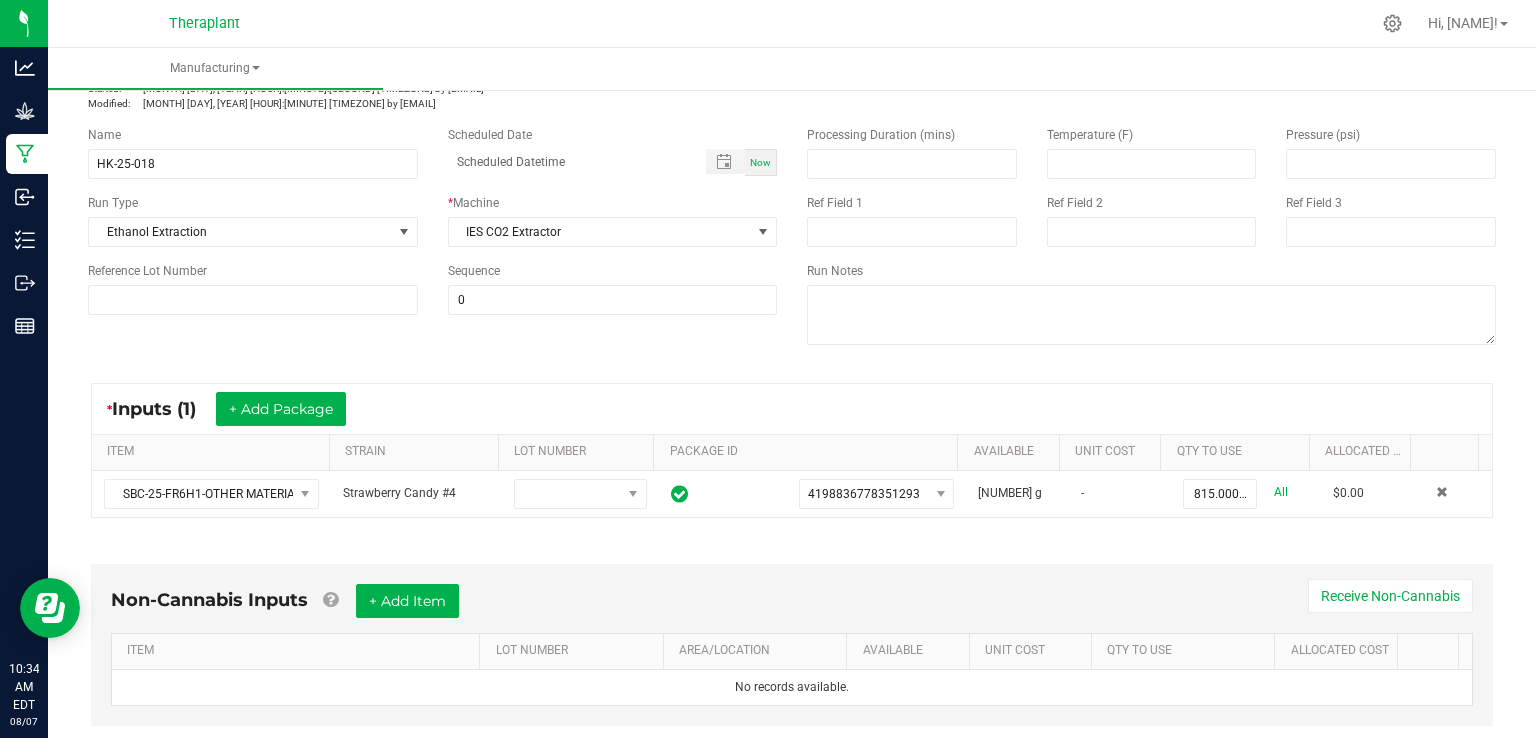 scroll, scrollTop: 476, scrollLeft: 0, axis: vertical 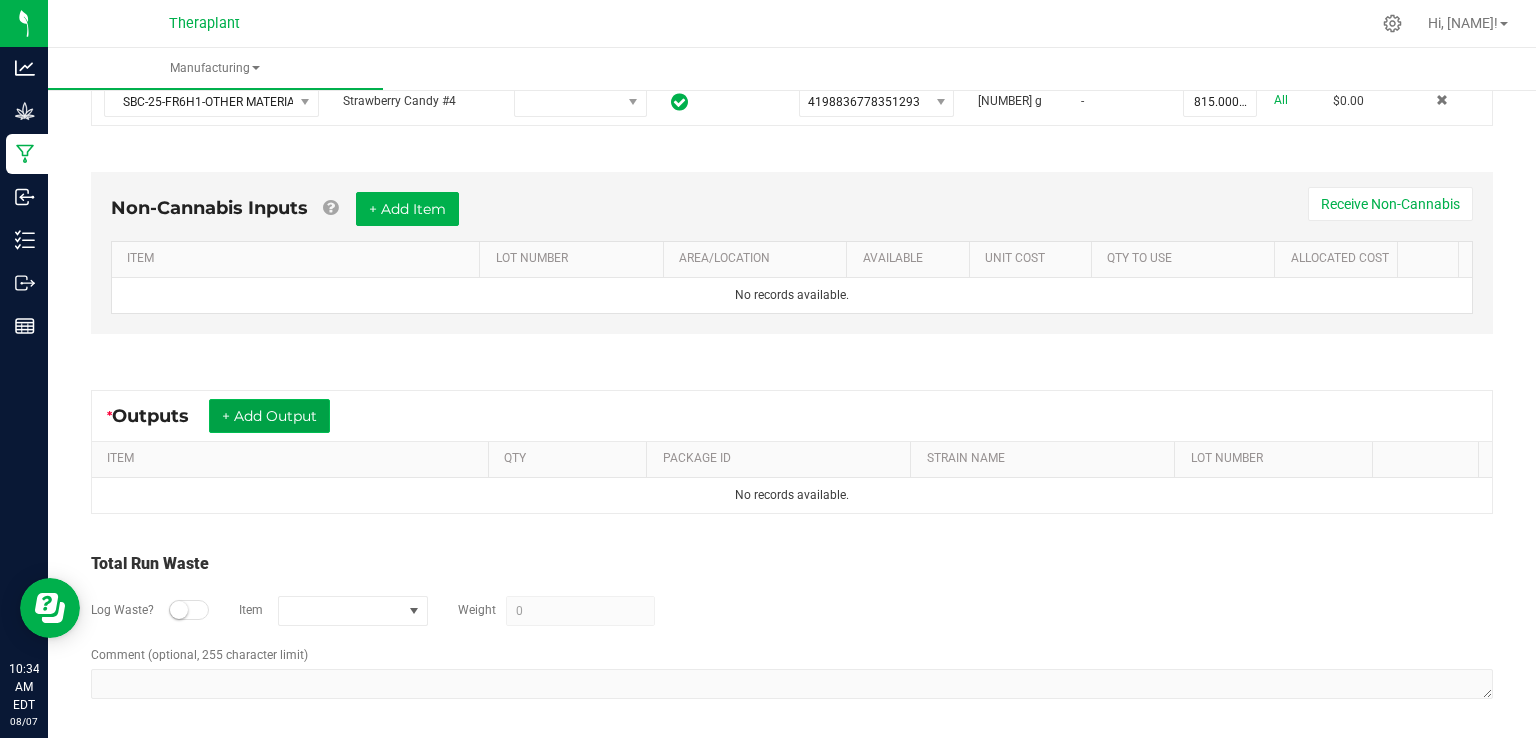 click on "+ Add Output" at bounding box center [269, 416] 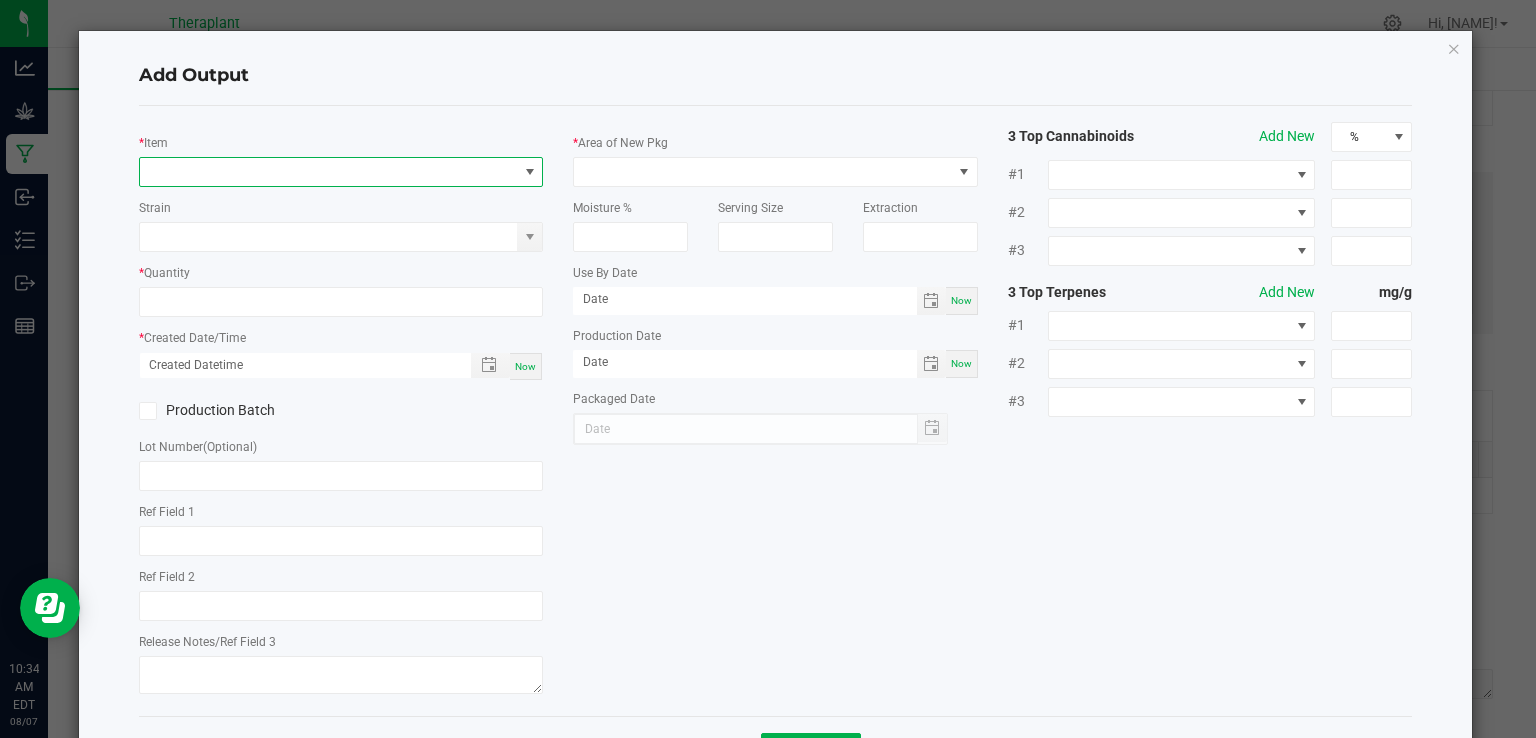 click at bounding box center (329, 172) 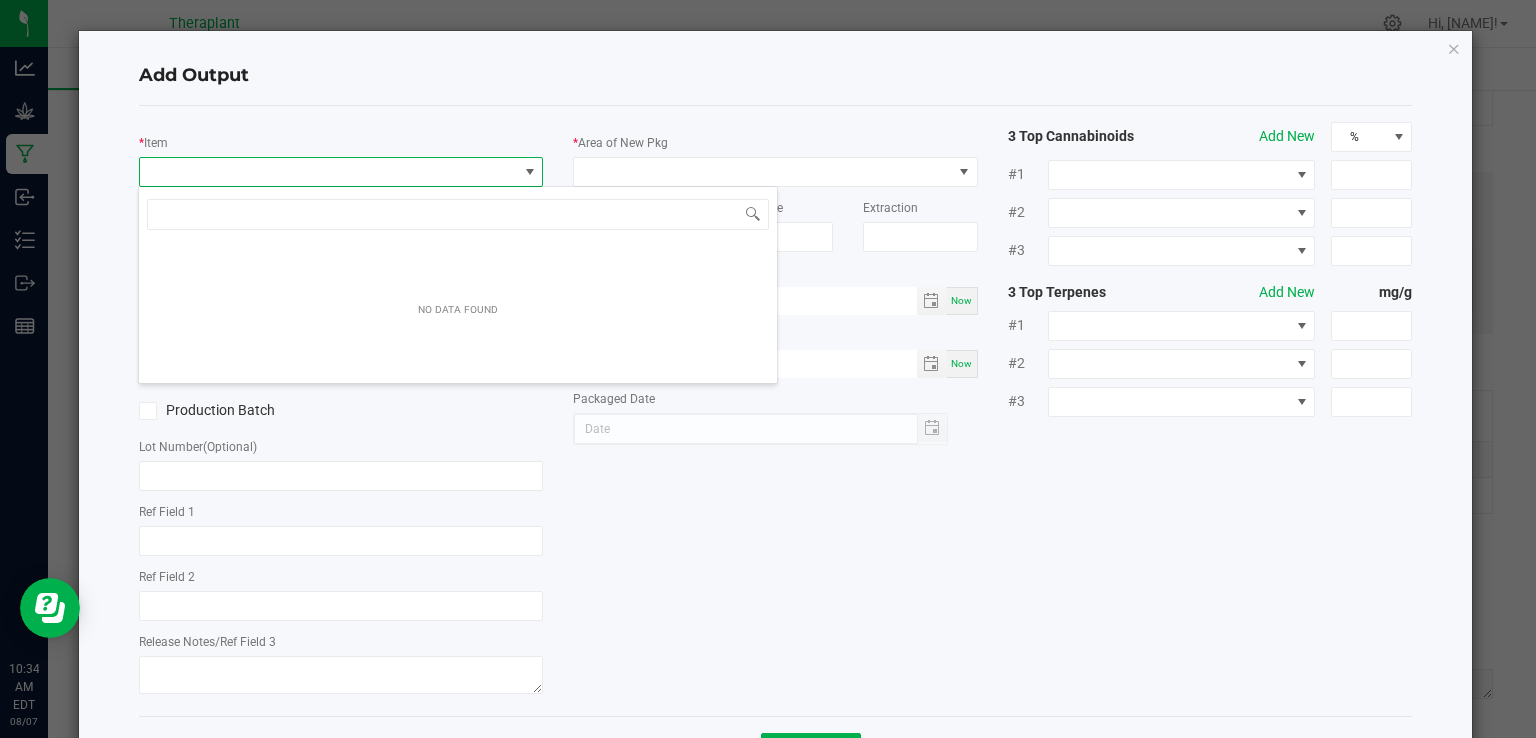 scroll, scrollTop: 99970, scrollLeft: 99600, axis: both 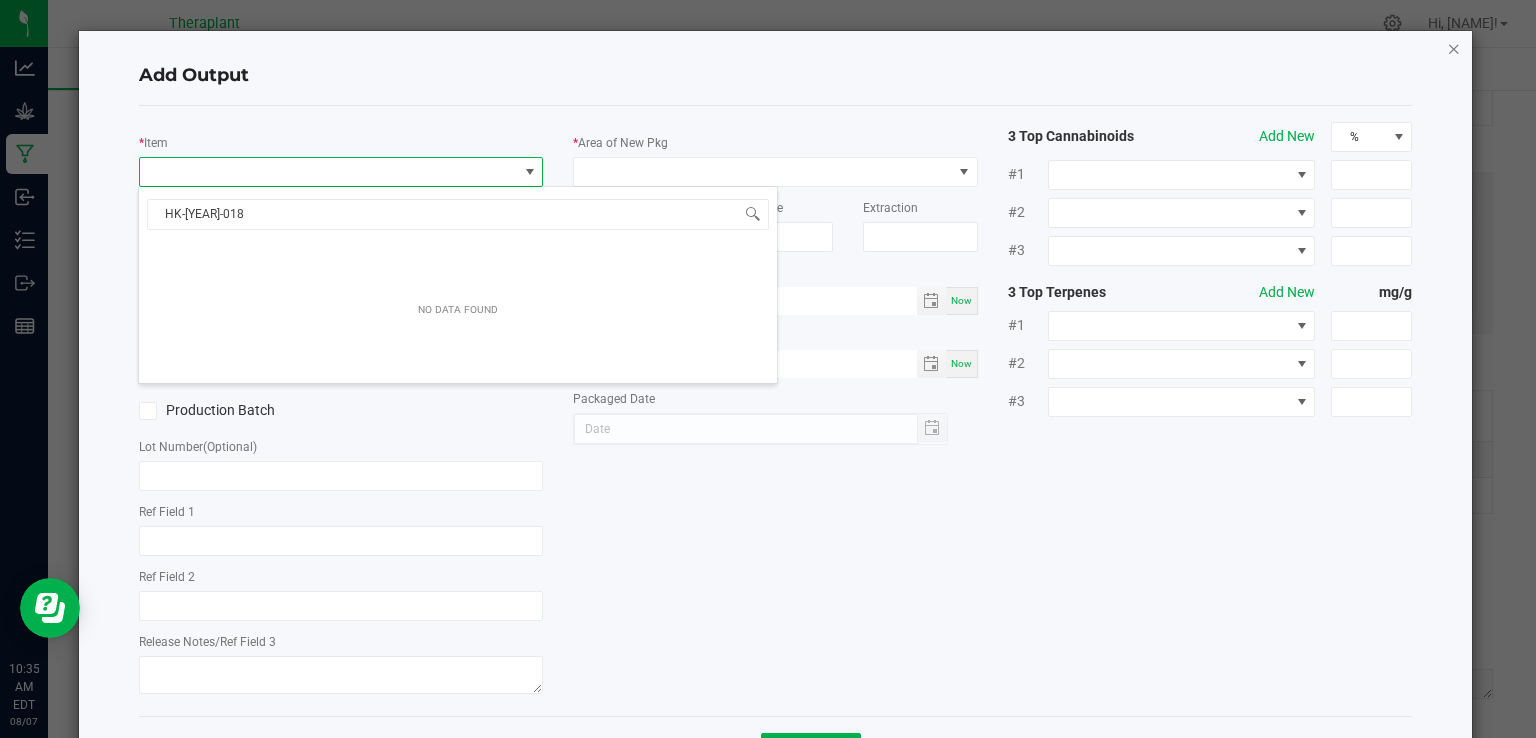 type on "HK-[YEAR]-018" 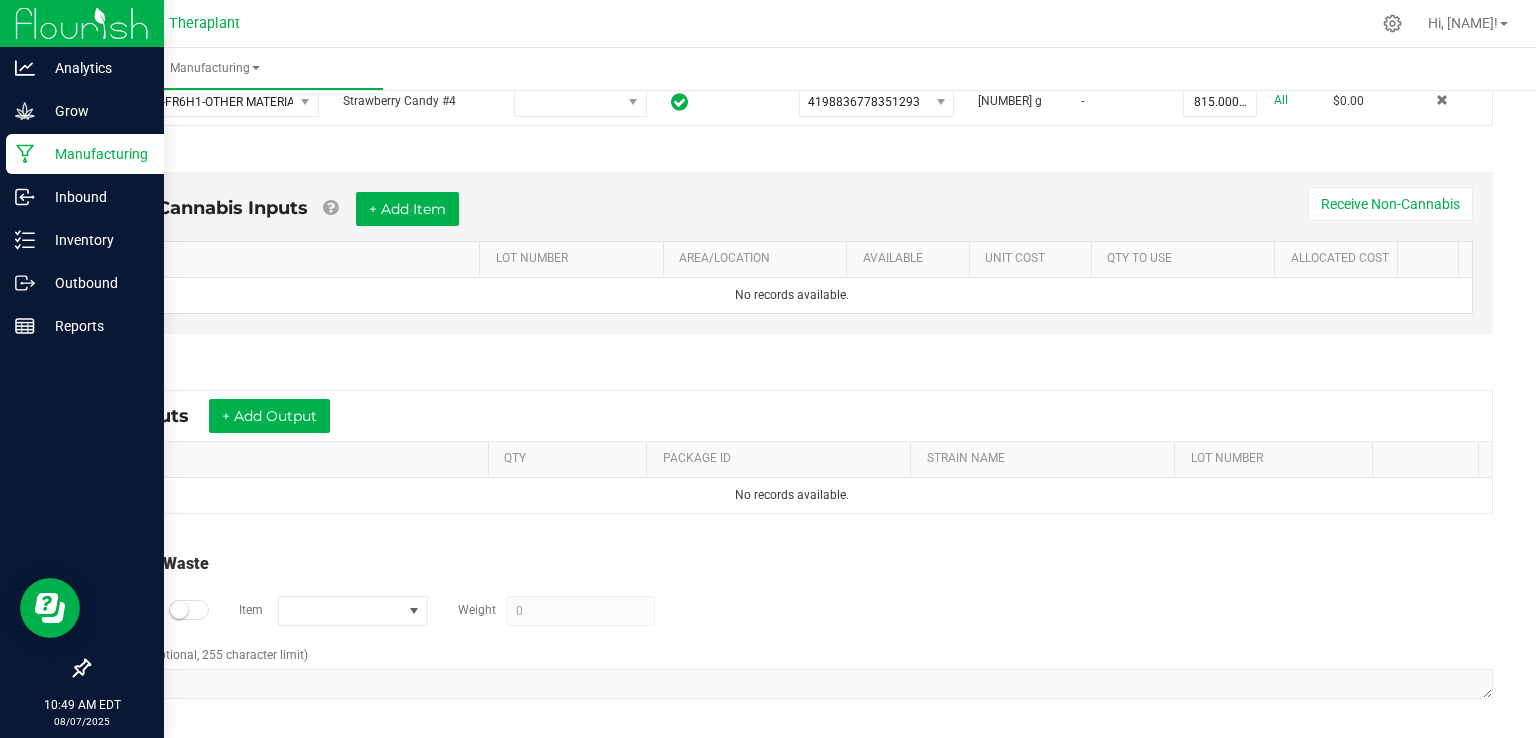 click on "Manufacturing" at bounding box center [95, 154] 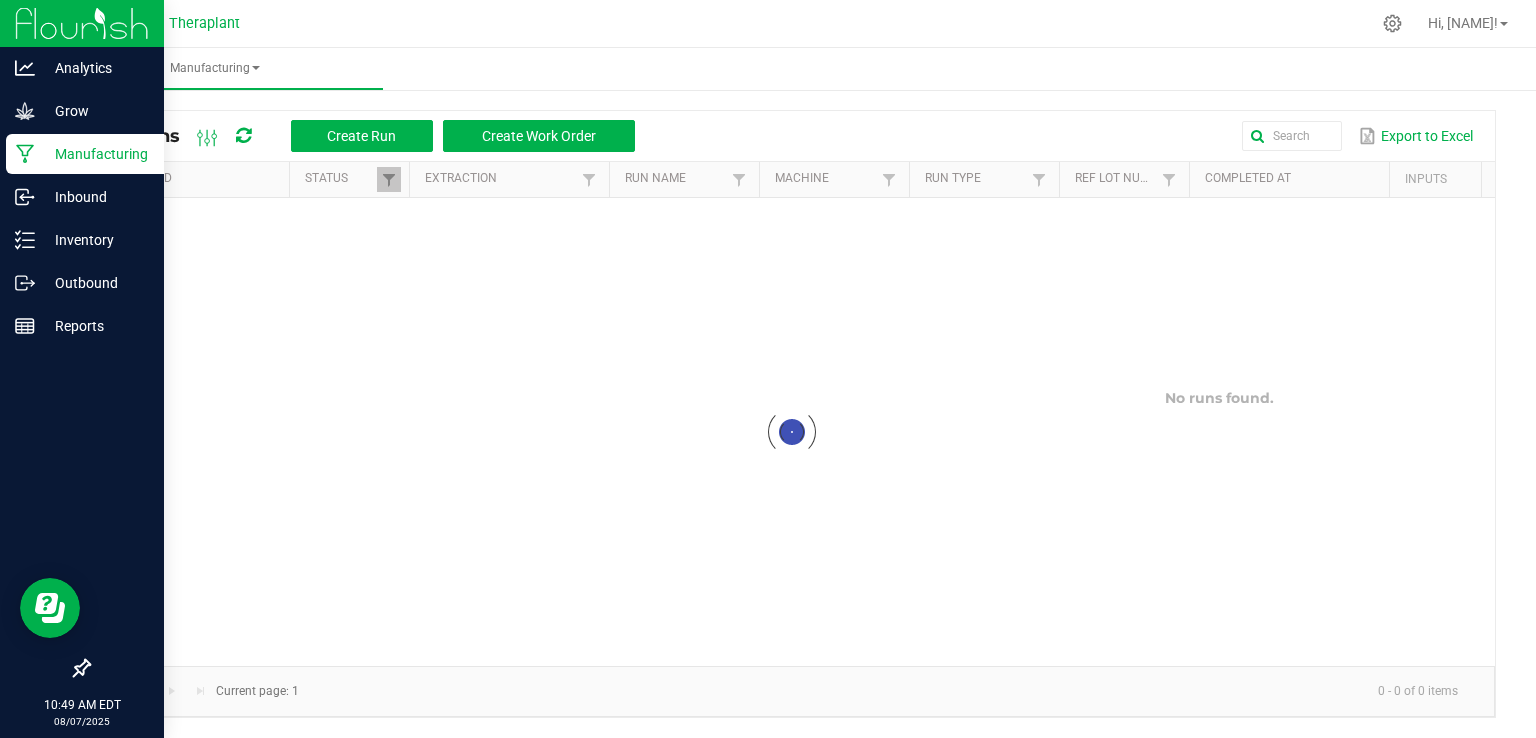 scroll, scrollTop: 0, scrollLeft: 0, axis: both 